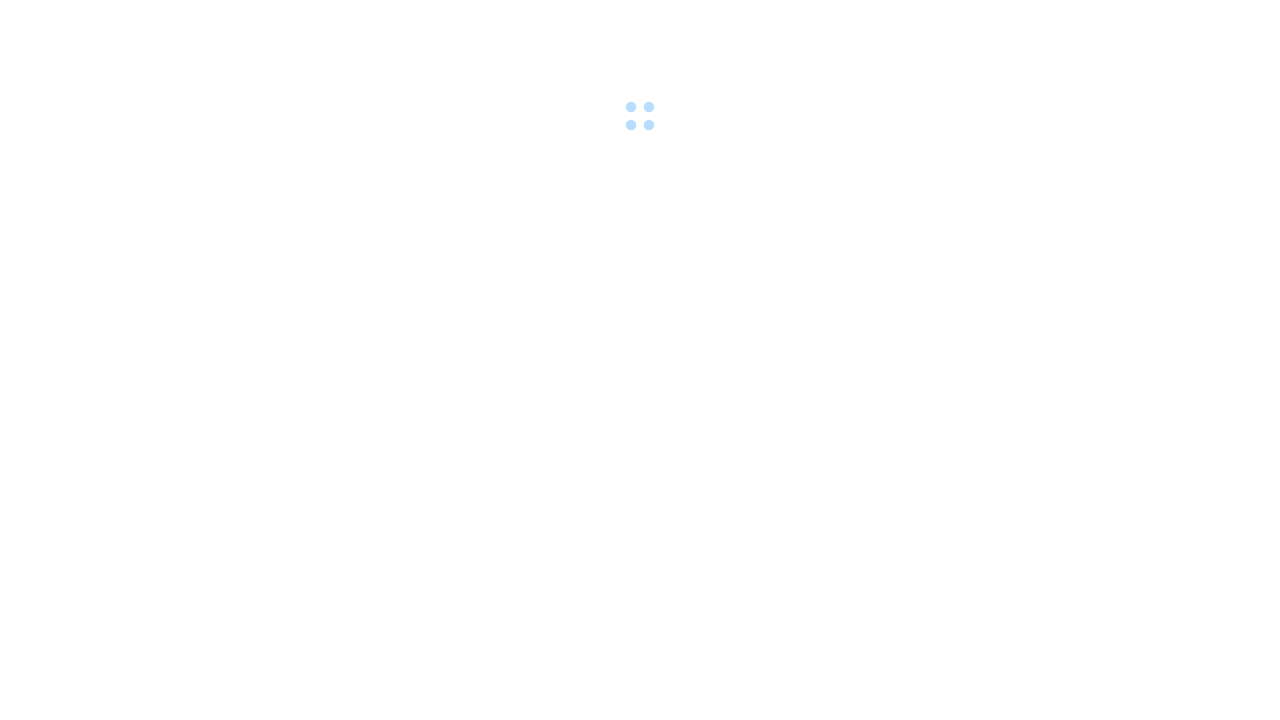 scroll, scrollTop: 0, scrollLeft: 0, axis: both 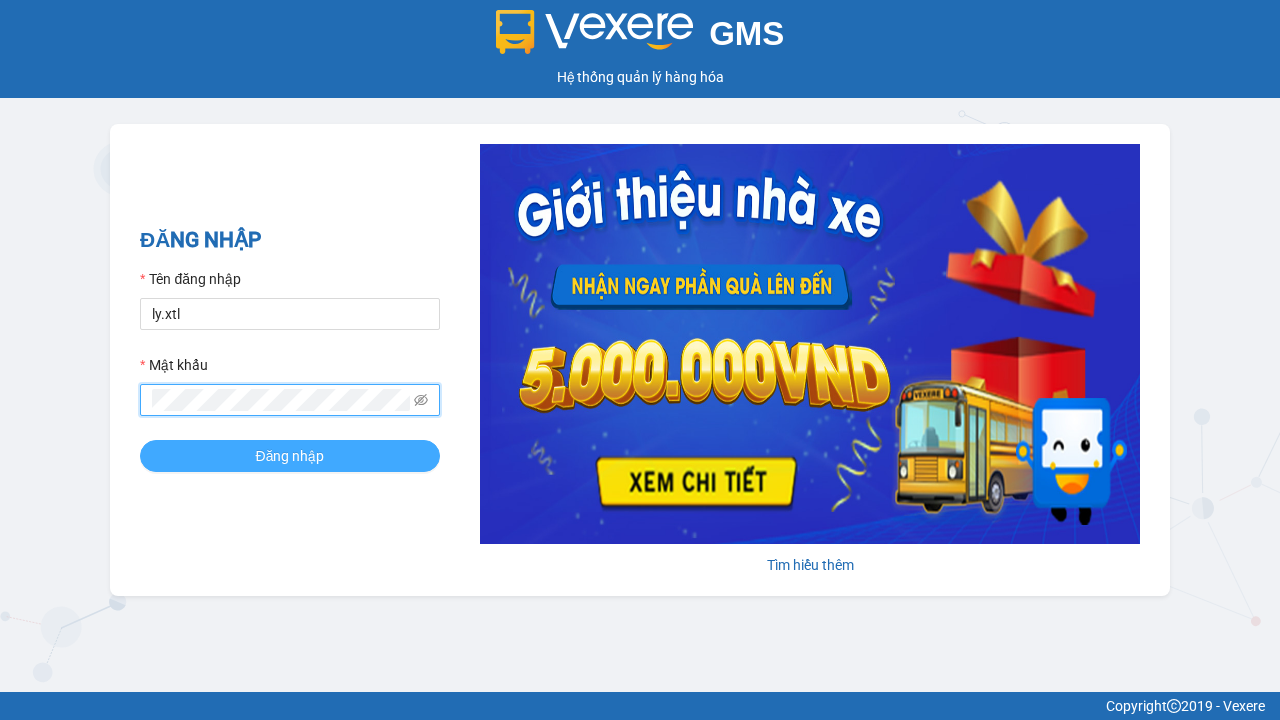 click on "Đăng nhập" at bounding box center [290, 456] 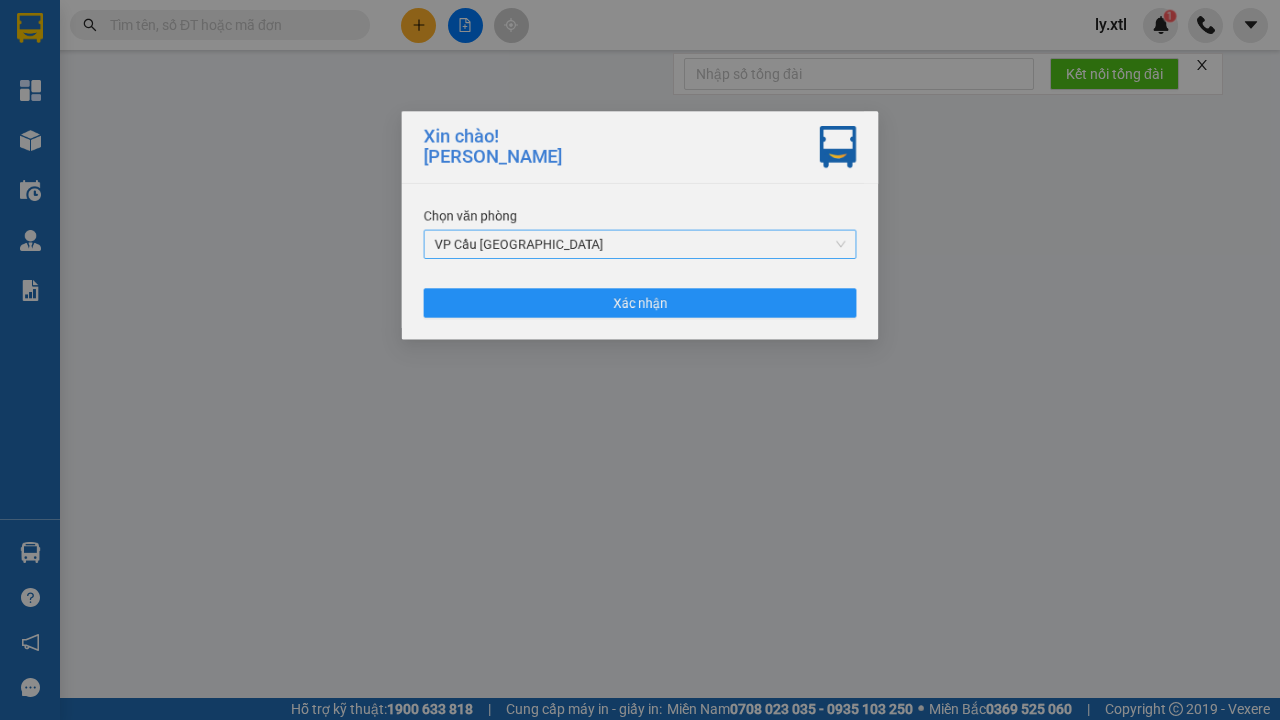 click on "VP Cầu [GEOGRAPHIC_DATA]" at bounding box center (640, 245) 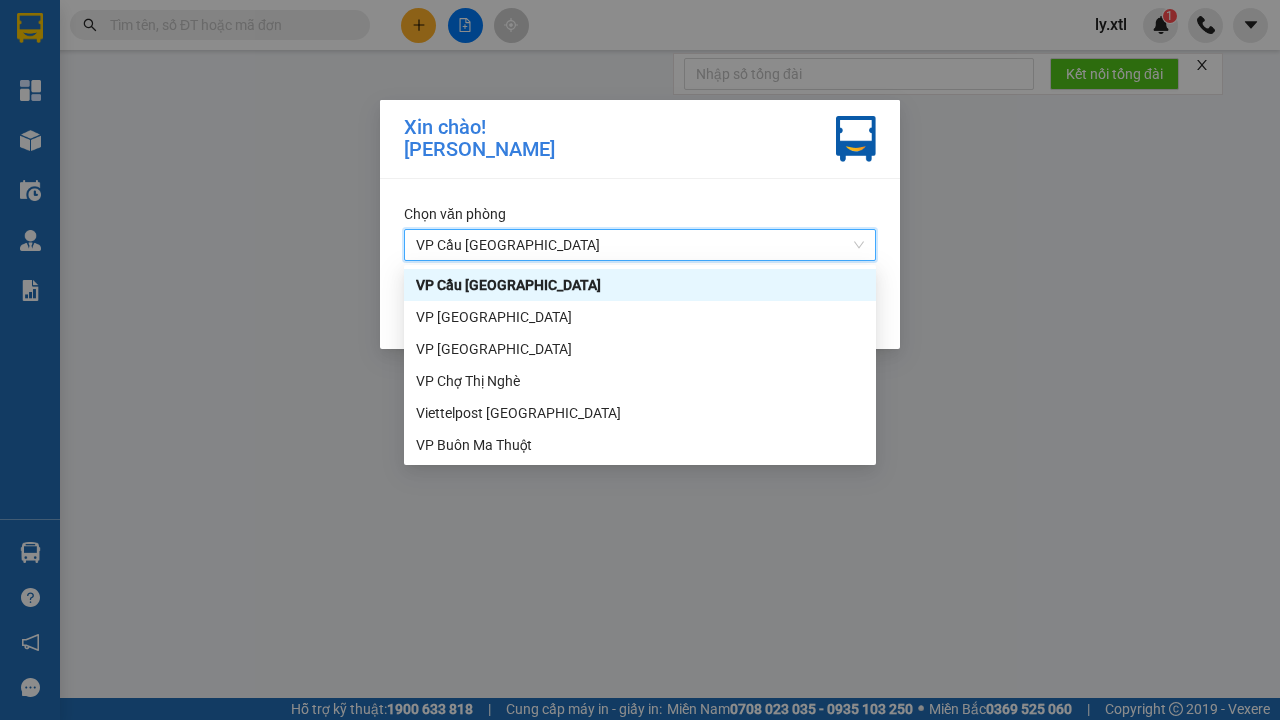 click on "Xác nhận" at bounding box center [640, 309] 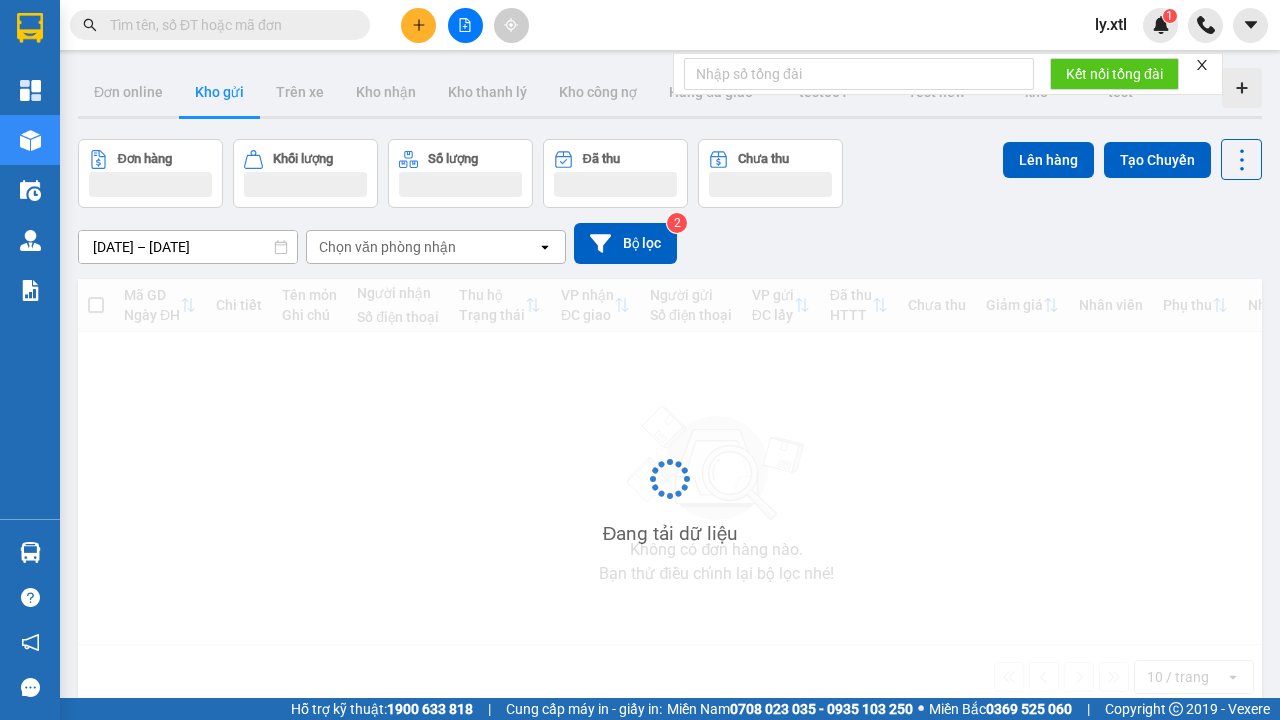click 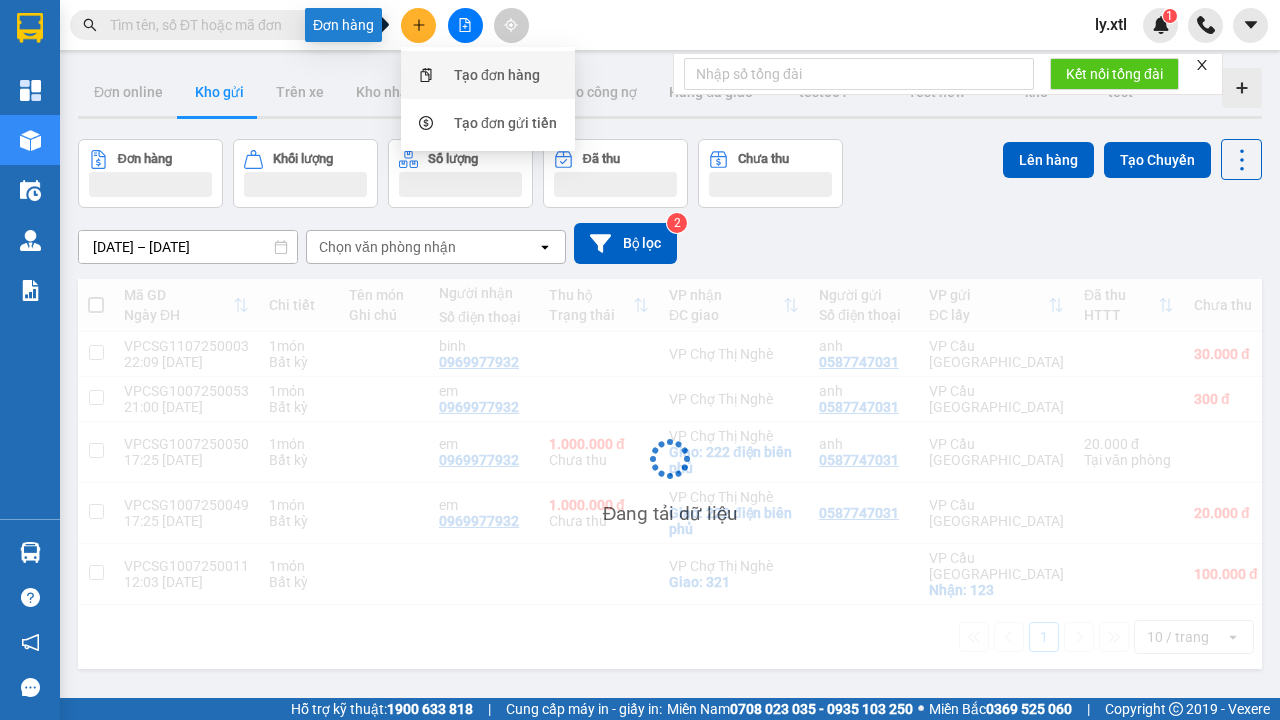 click on "Tạo đơn hàng" at bounding box center (497, 75) 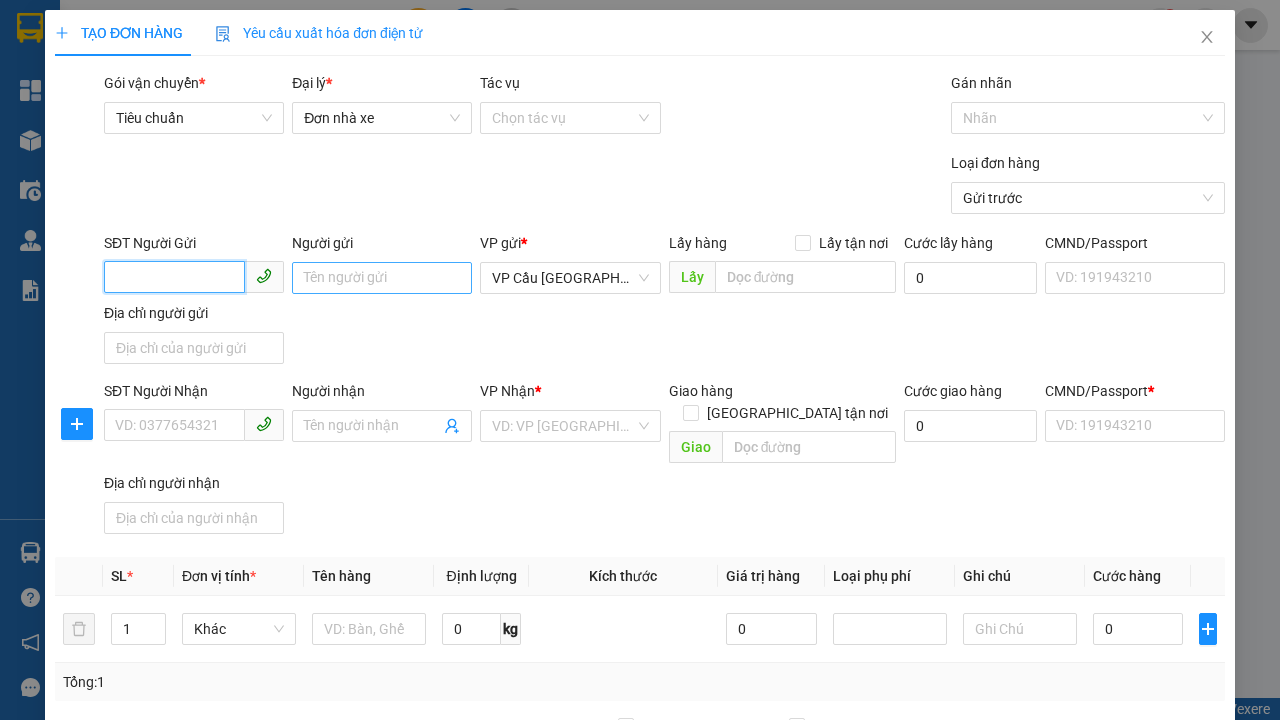 click on "SĐT Người Gửi" at bounding box center [174, 277] 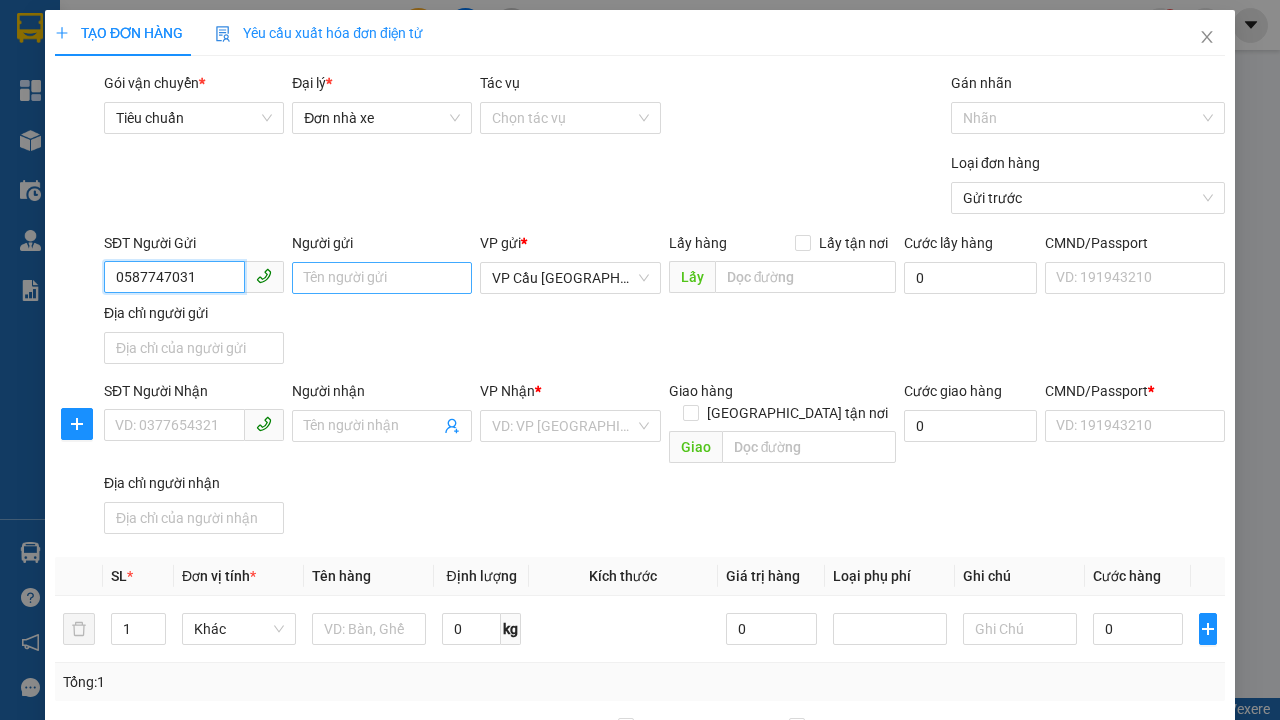 type on "0587747031" 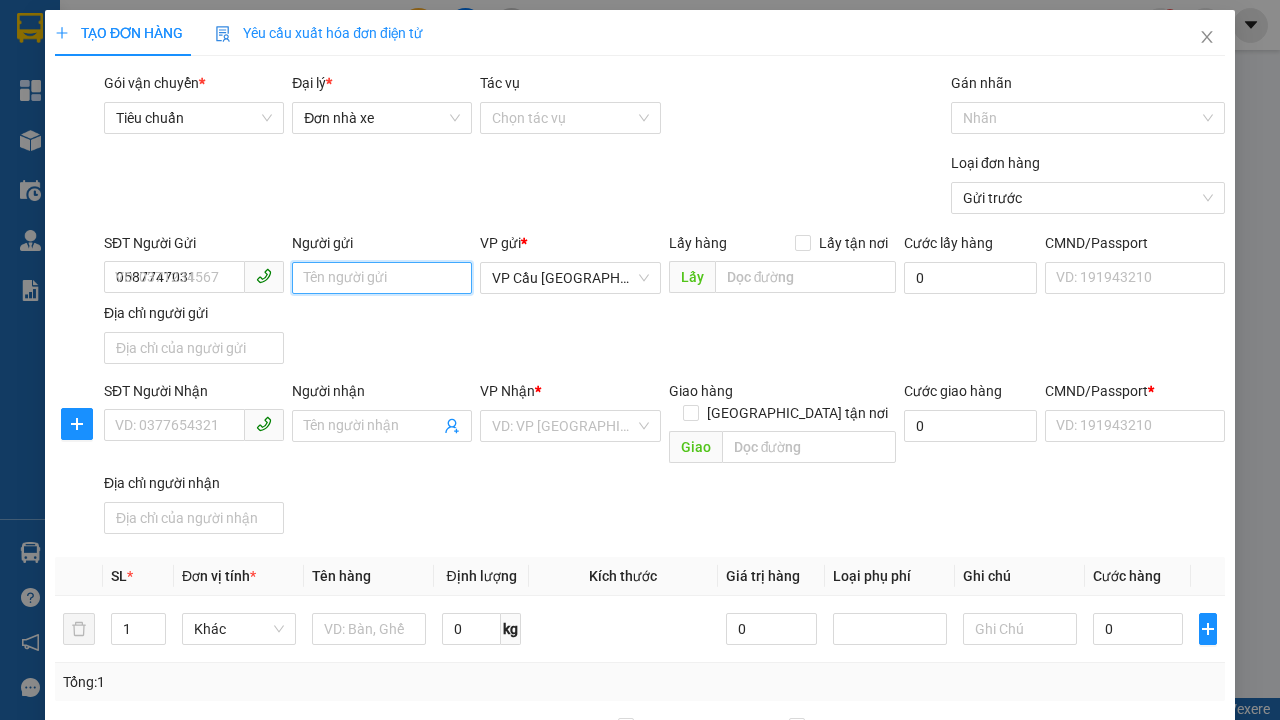click on "Người gửi" at bounding box center (382, 278) 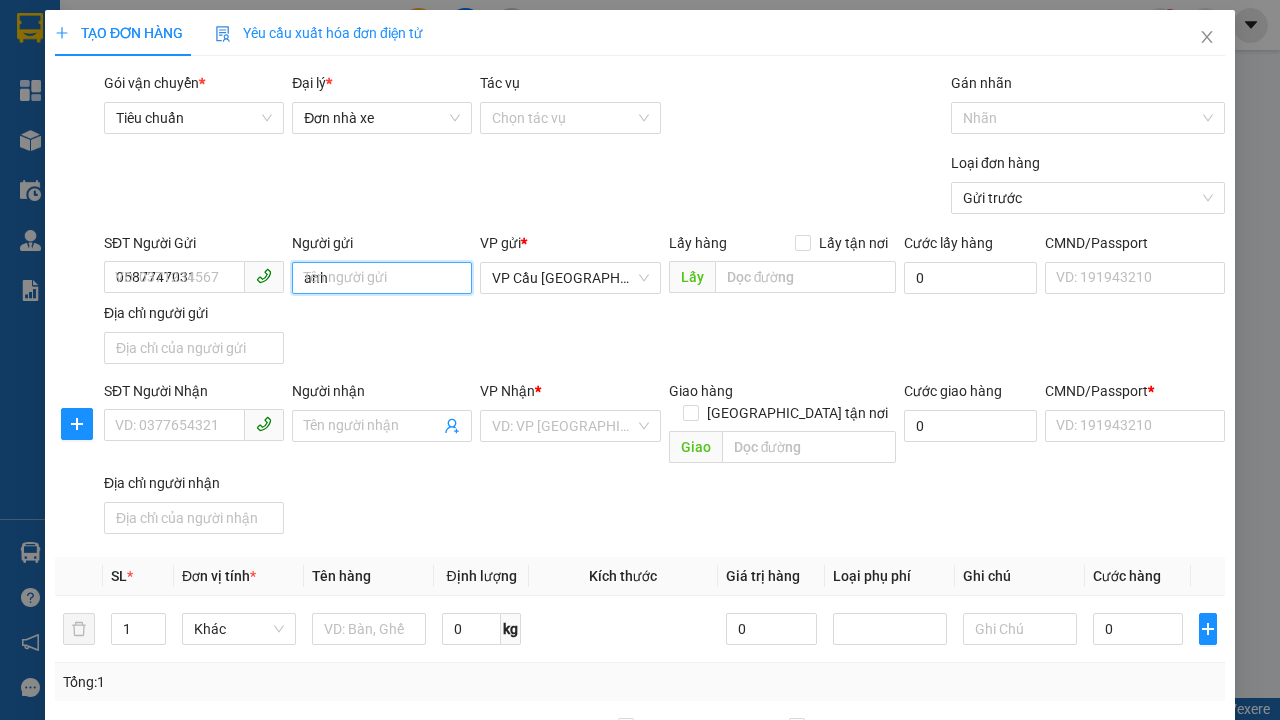 scroll, scrollTop: 261, scrollLeft: 0, axis: vertical 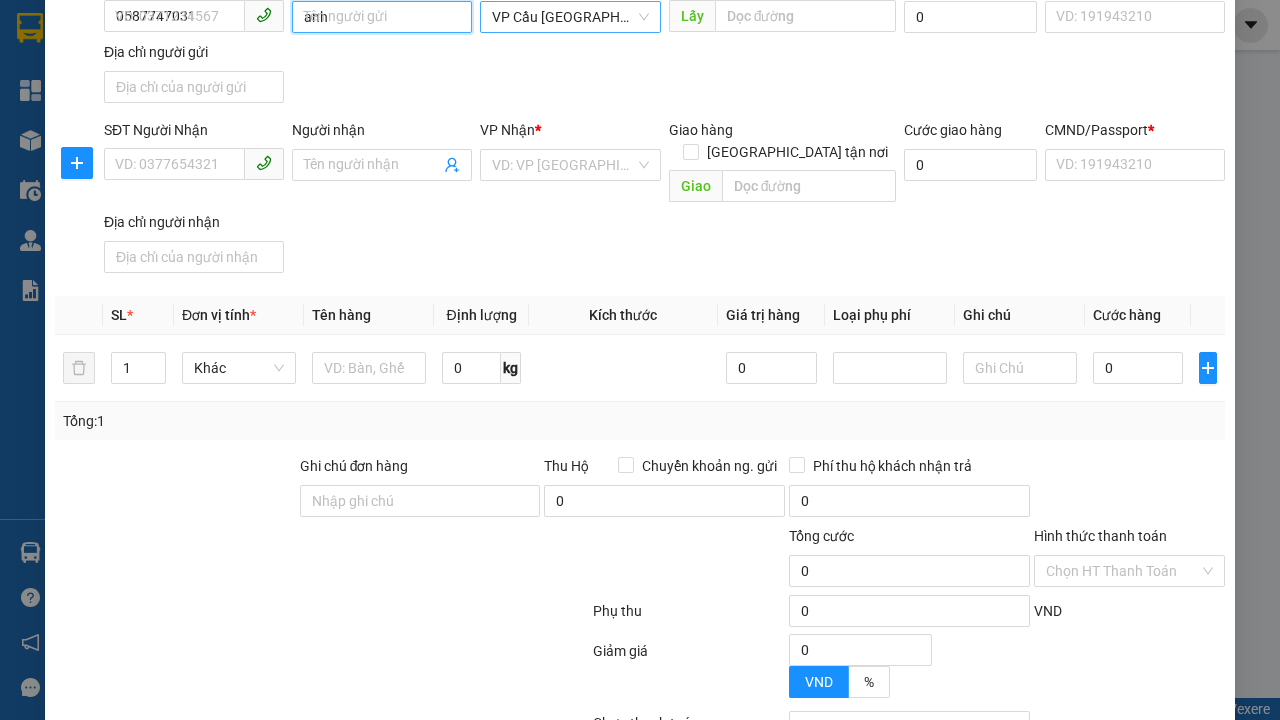 click on "VP Cầu [GEOGRAPHIC_DATA]" at bounding box center (570, 17) 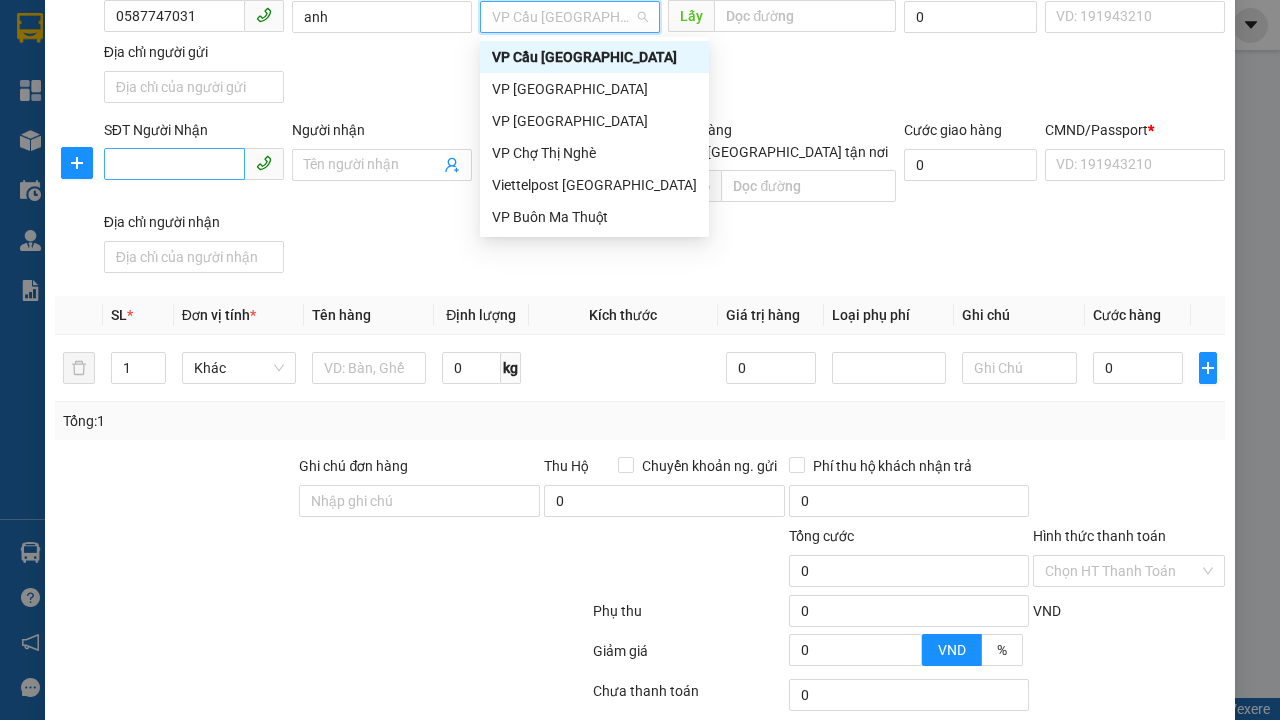 click on "VP Cầu [GEOGRAPHIC_DATA]" at bounding box center [594, 57] 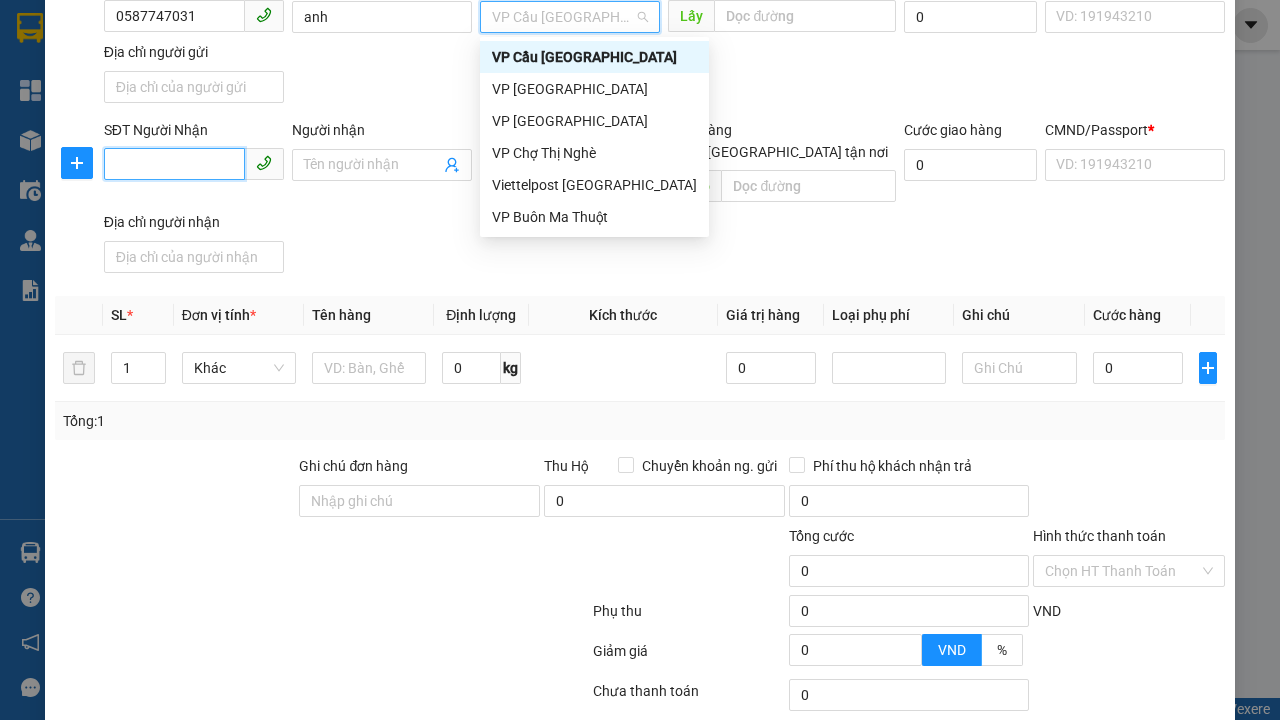 click on "SĐT Người Nhận" at bounding box center [174, 164] 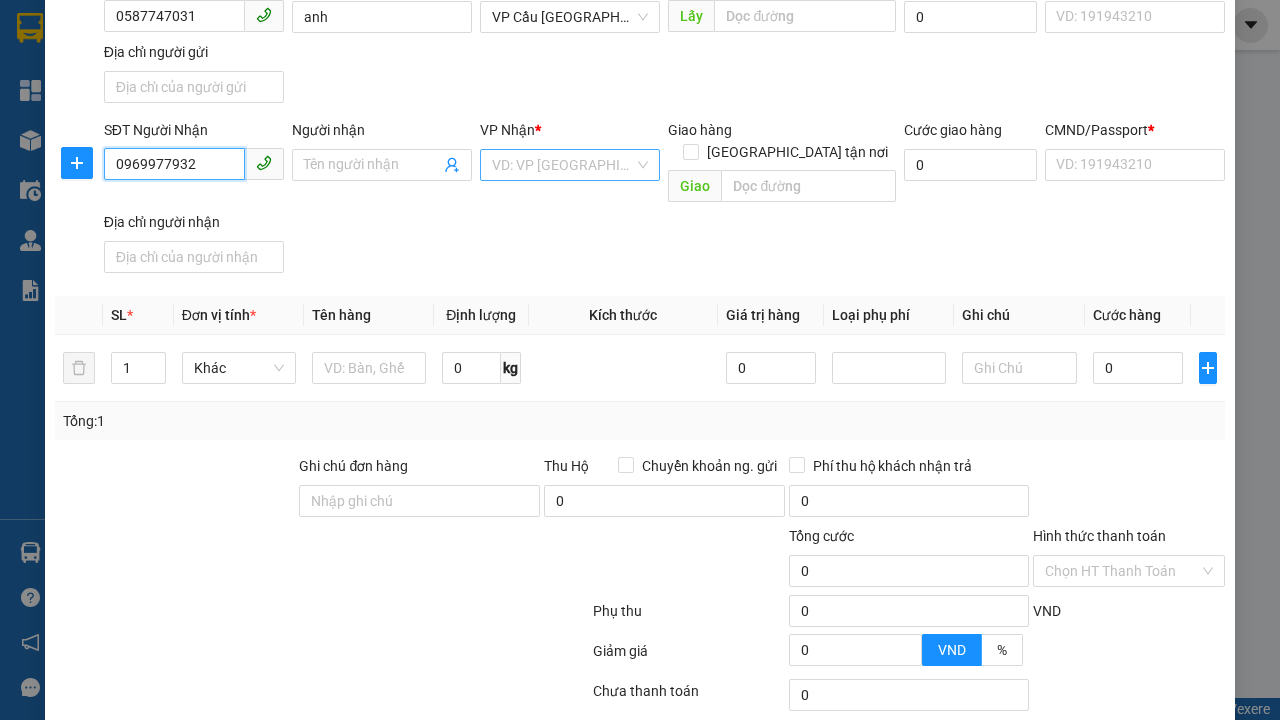 type on "0969977932" 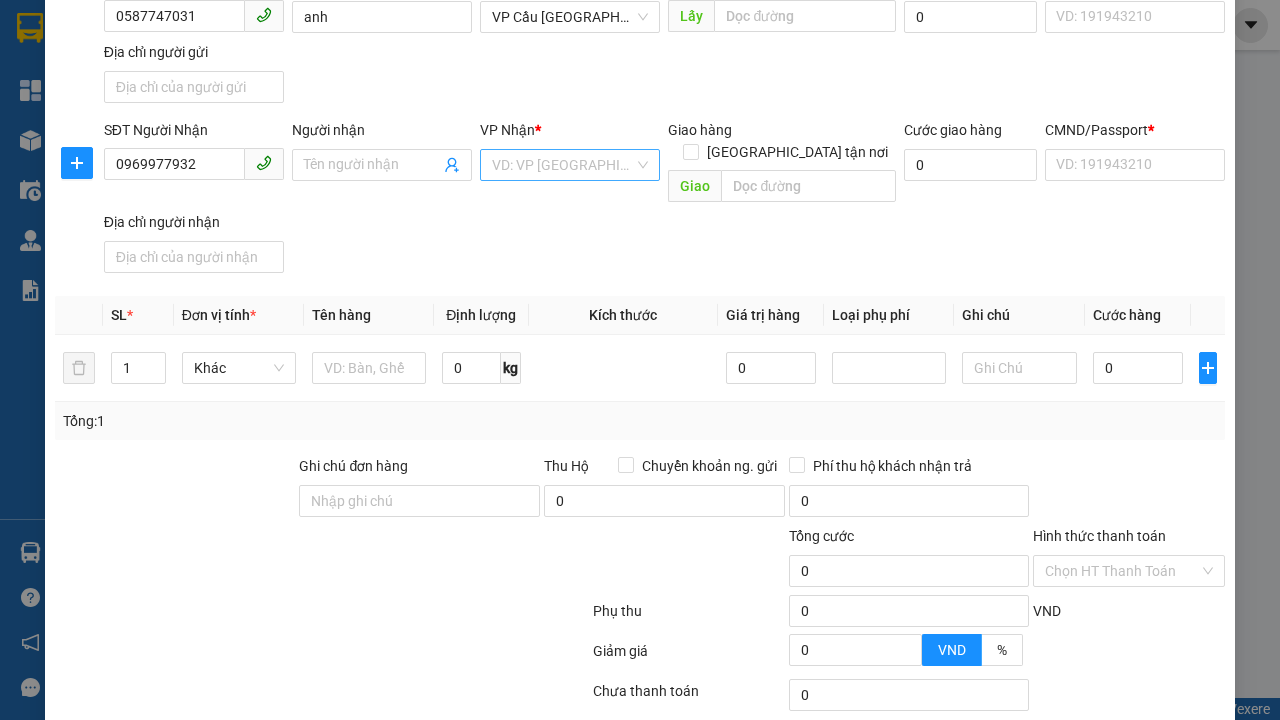 click on "Người nhận" at bounding box center [372, 165] 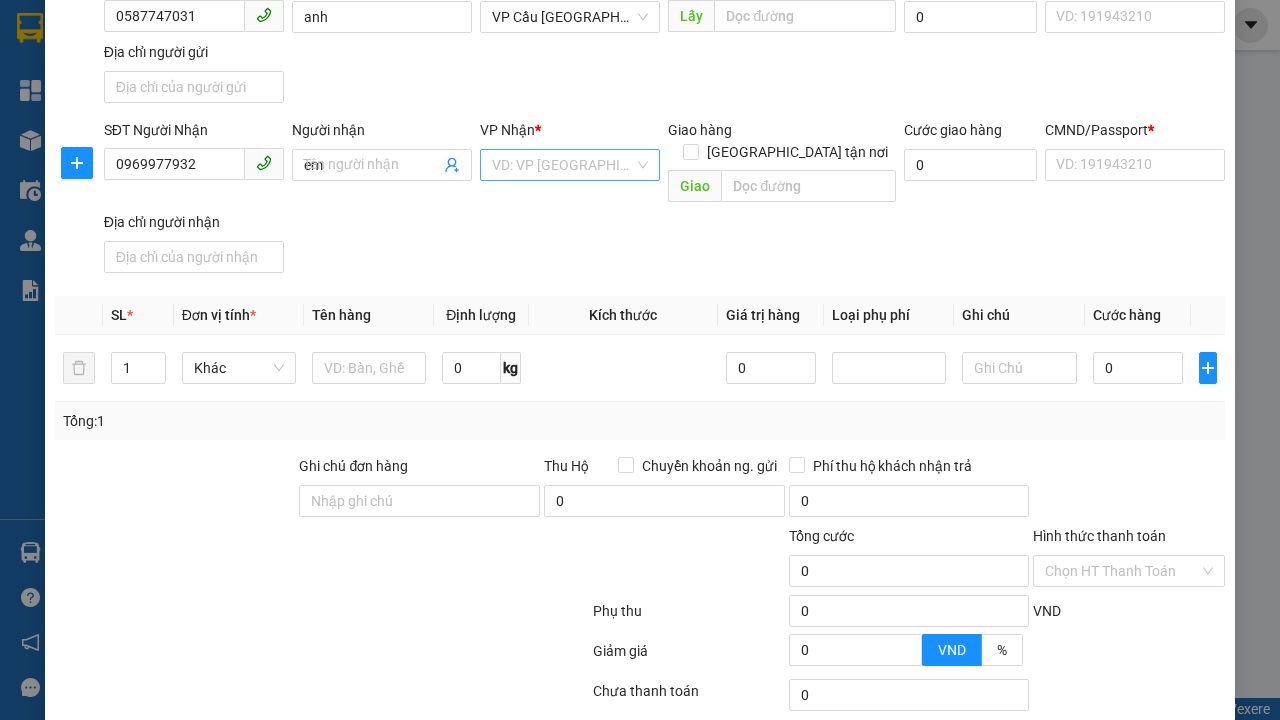 type on "em" 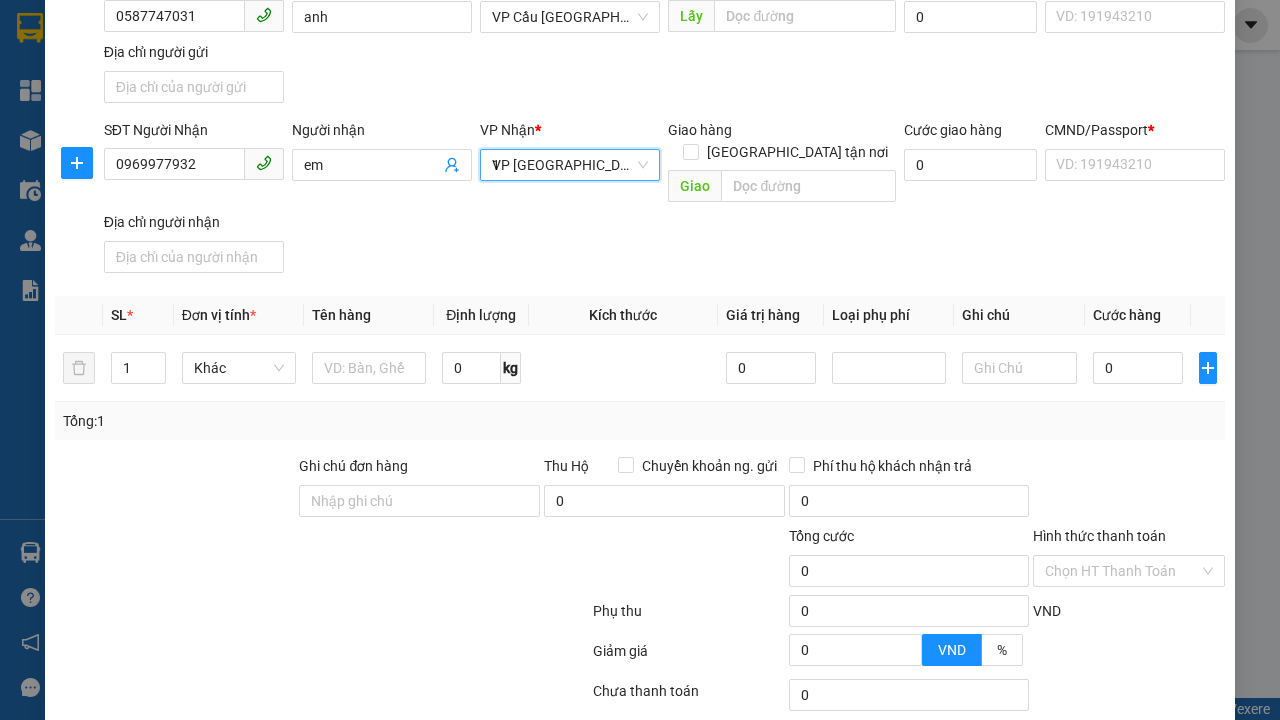 type on "1" 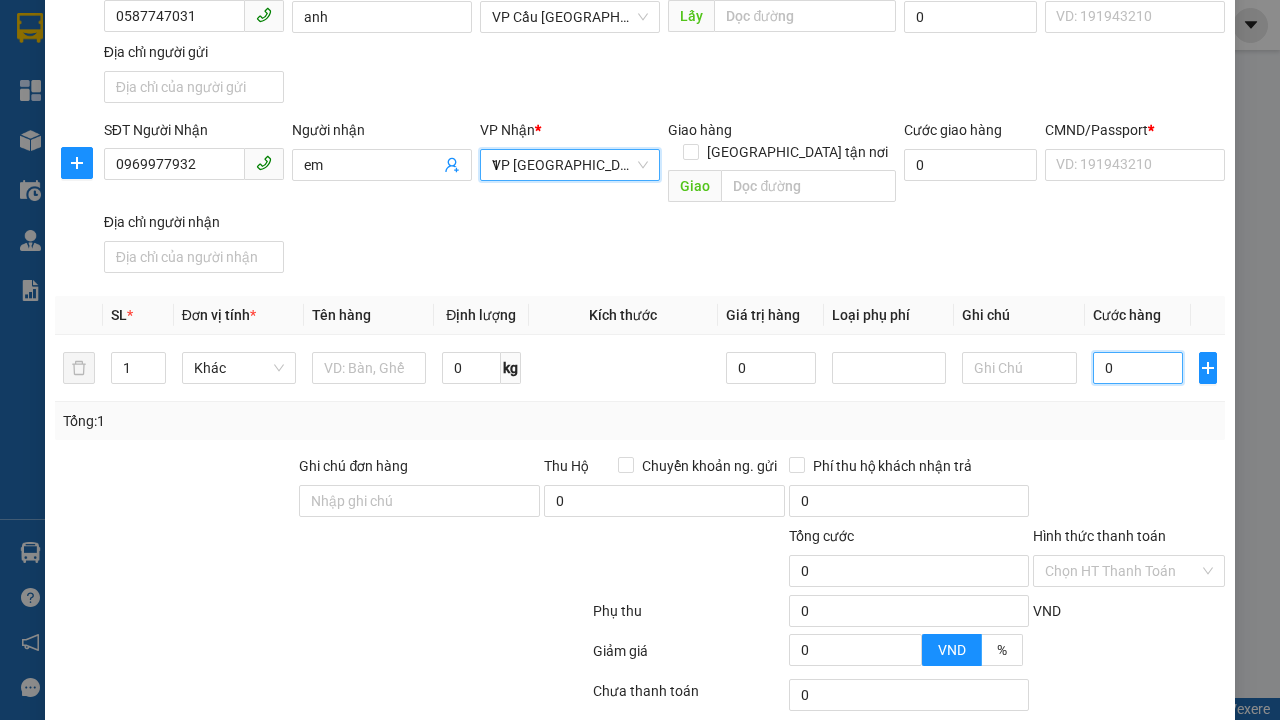 type on "0.100" 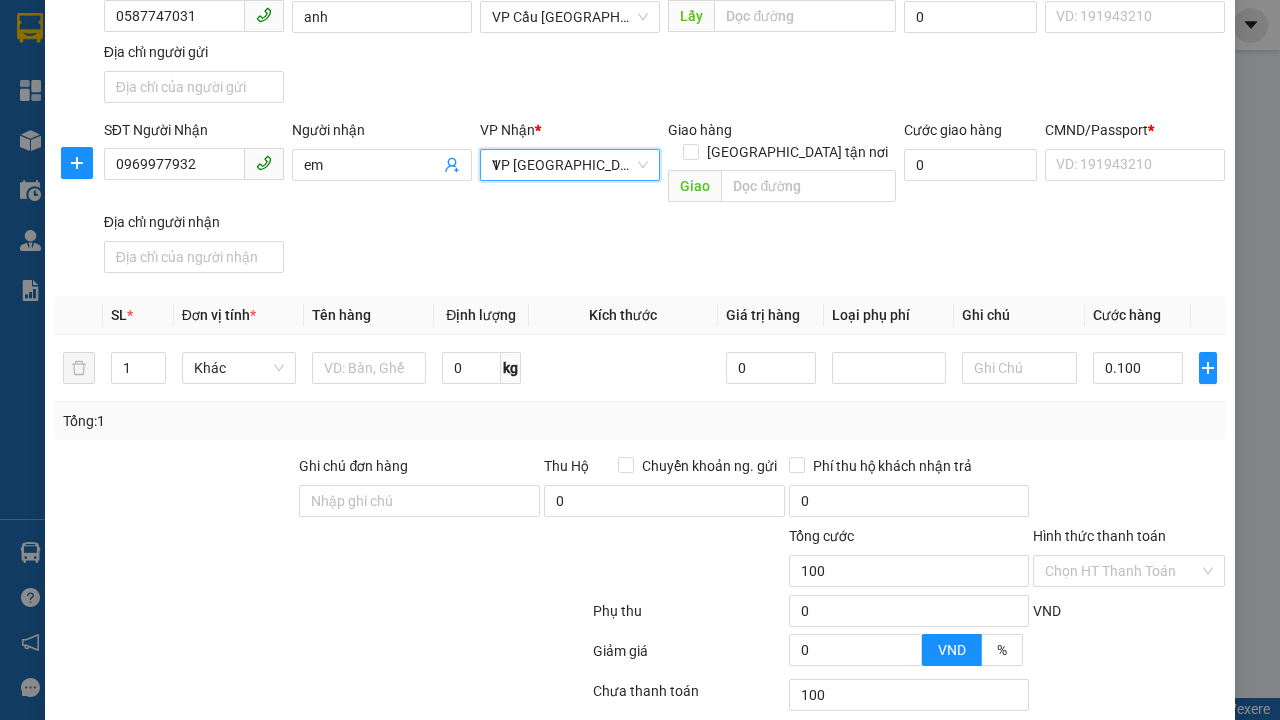 click on "SĐT Người Nhận 0969977932 Người nhận em VP Nhận  * VP [GEOGRAPHIC_DATA] 1 VP Hải Phòng Giao hàng [GEOGRAPHIC_DATA] tận nơi Giao Cước giao hàng 0 CMND/Passport  * VD: [PASSPORT] Địa chỉ người nhận" at bounding box center (664, 200) 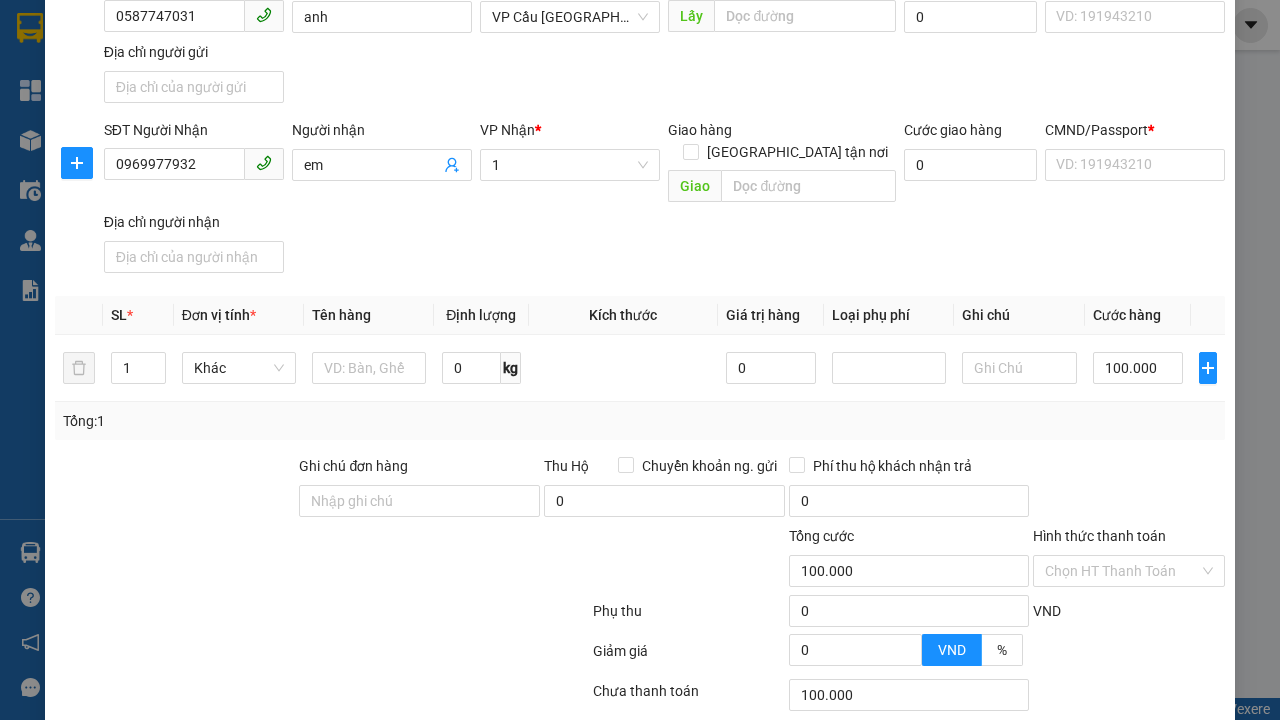 type on "30.000" 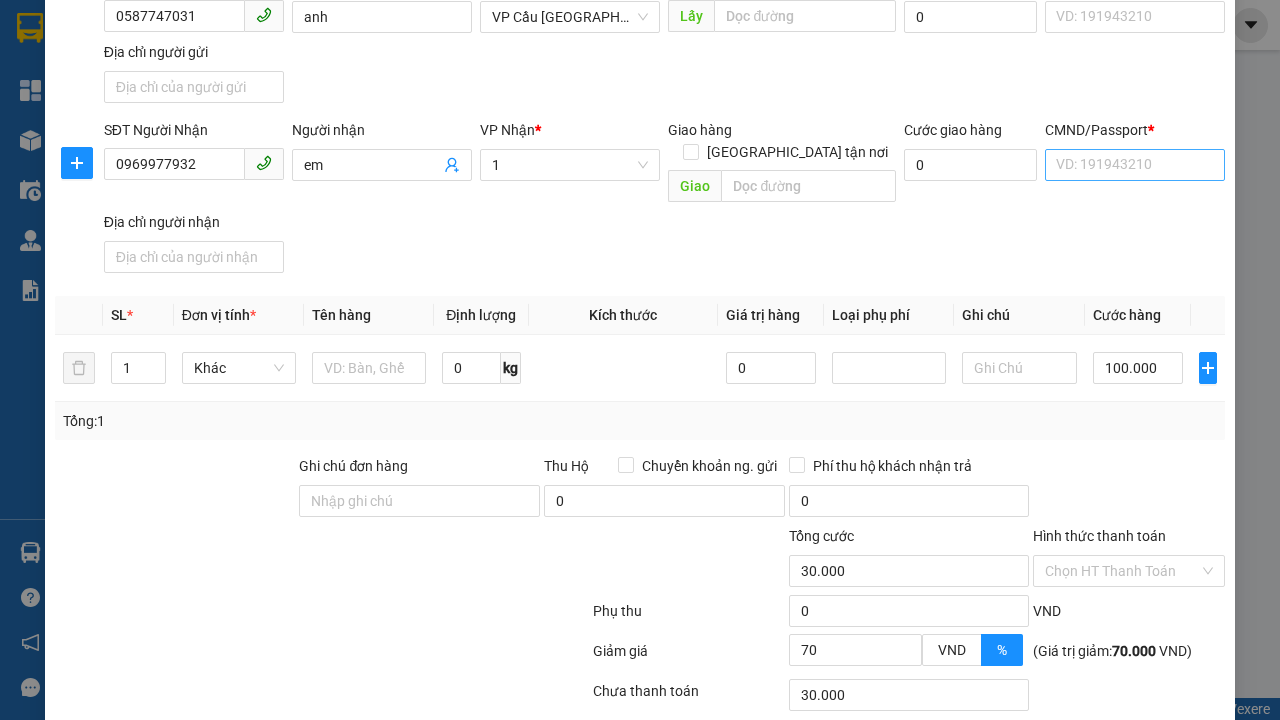 click on "[PERSON_NAME]" at bounding box center (1027, 808) 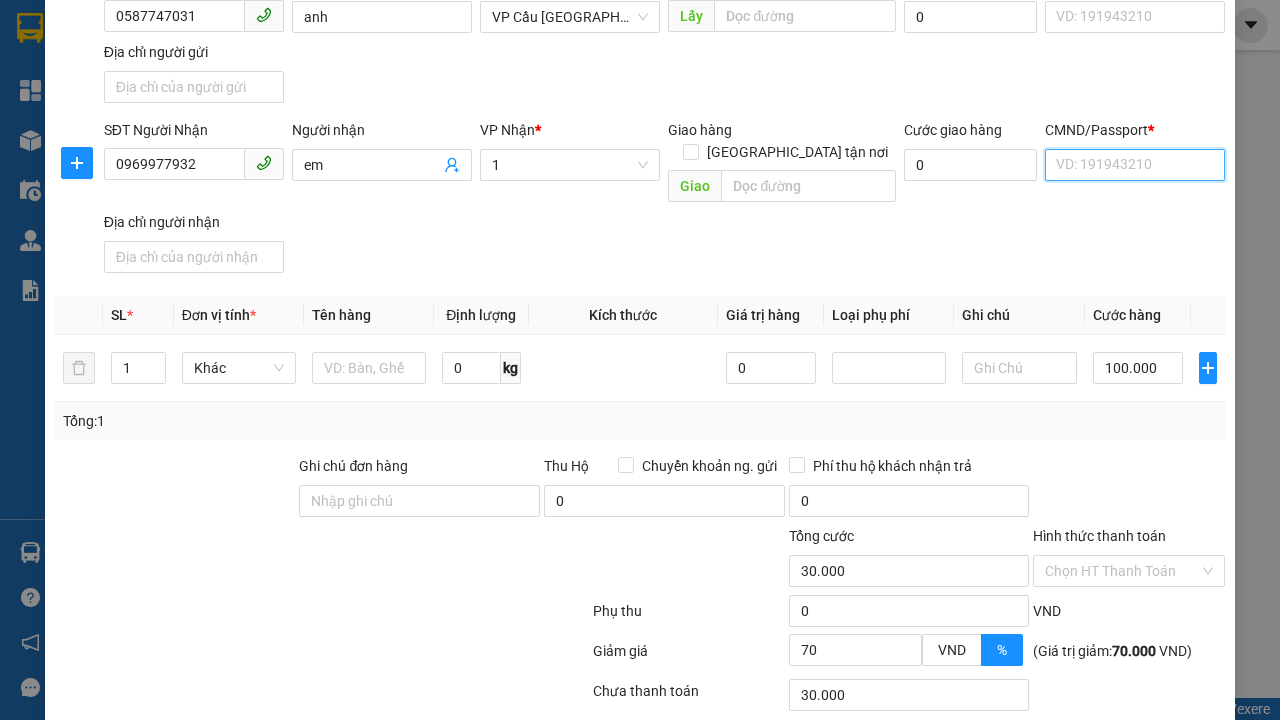 click on "CMND/Passport  *" at bounding box center [1135, 165] 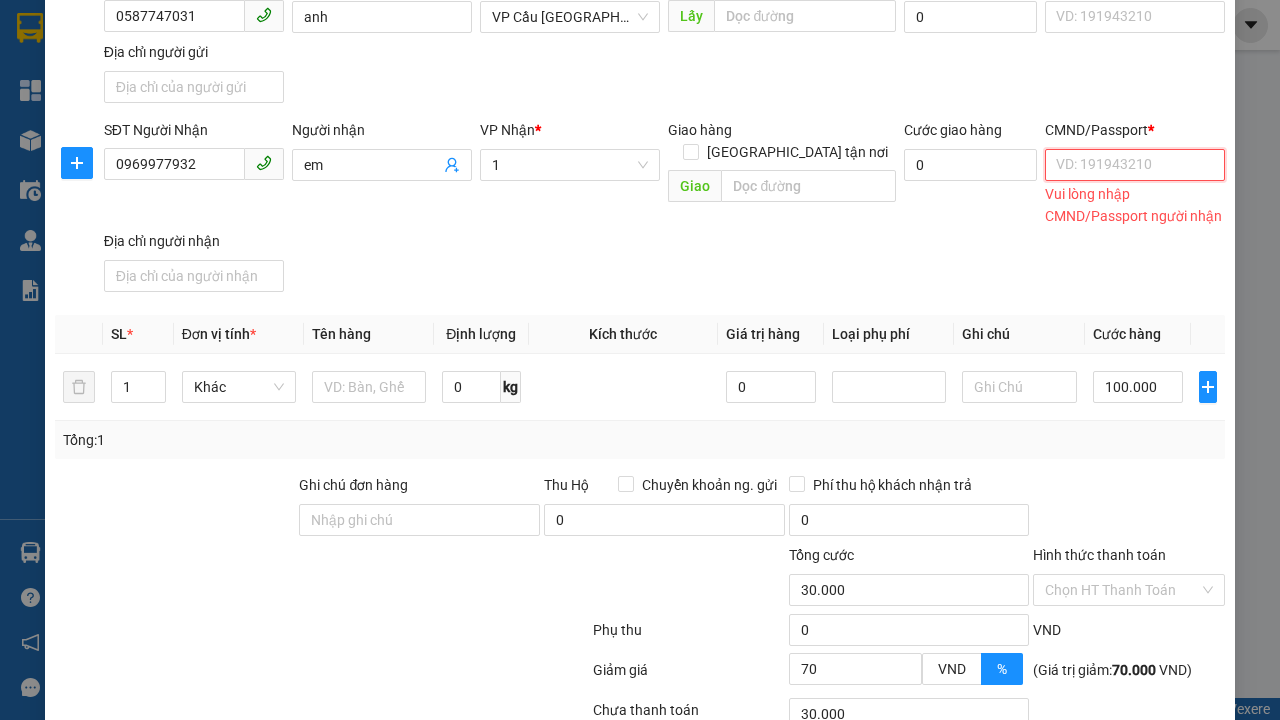 scroll, scrollTop: 382, scrollLeft: 0, axis: vertical 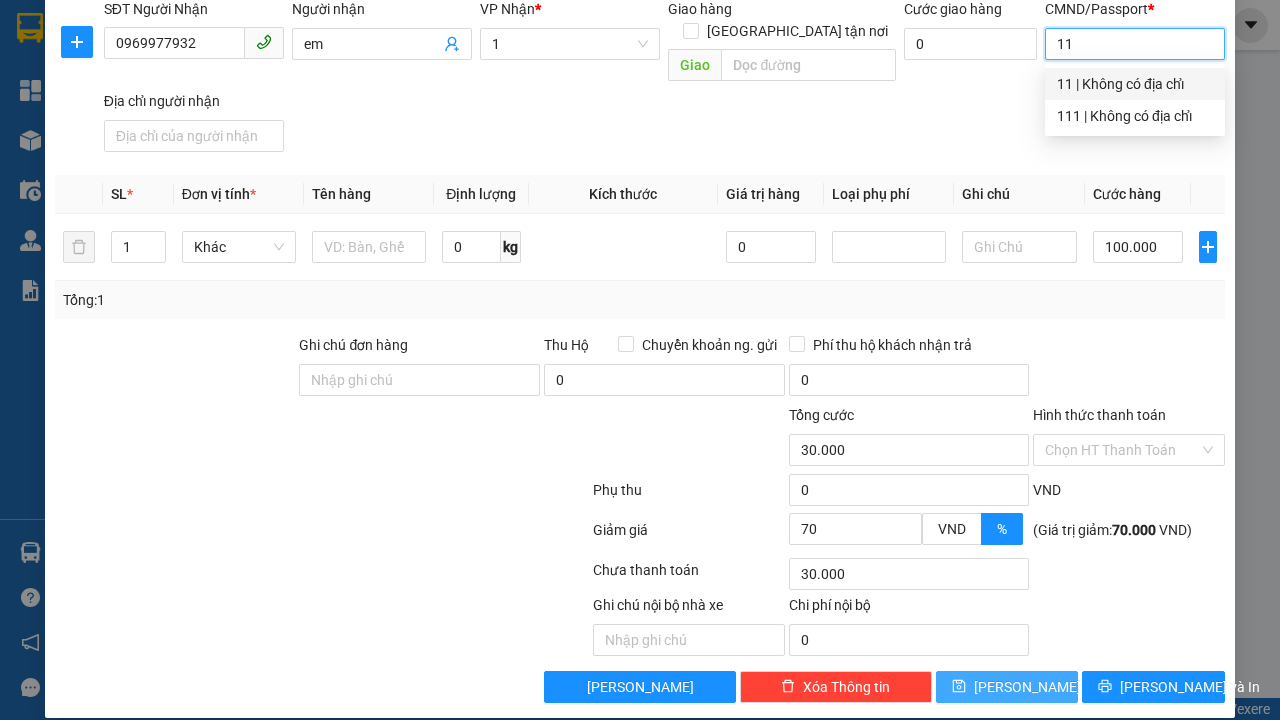 type on "11" 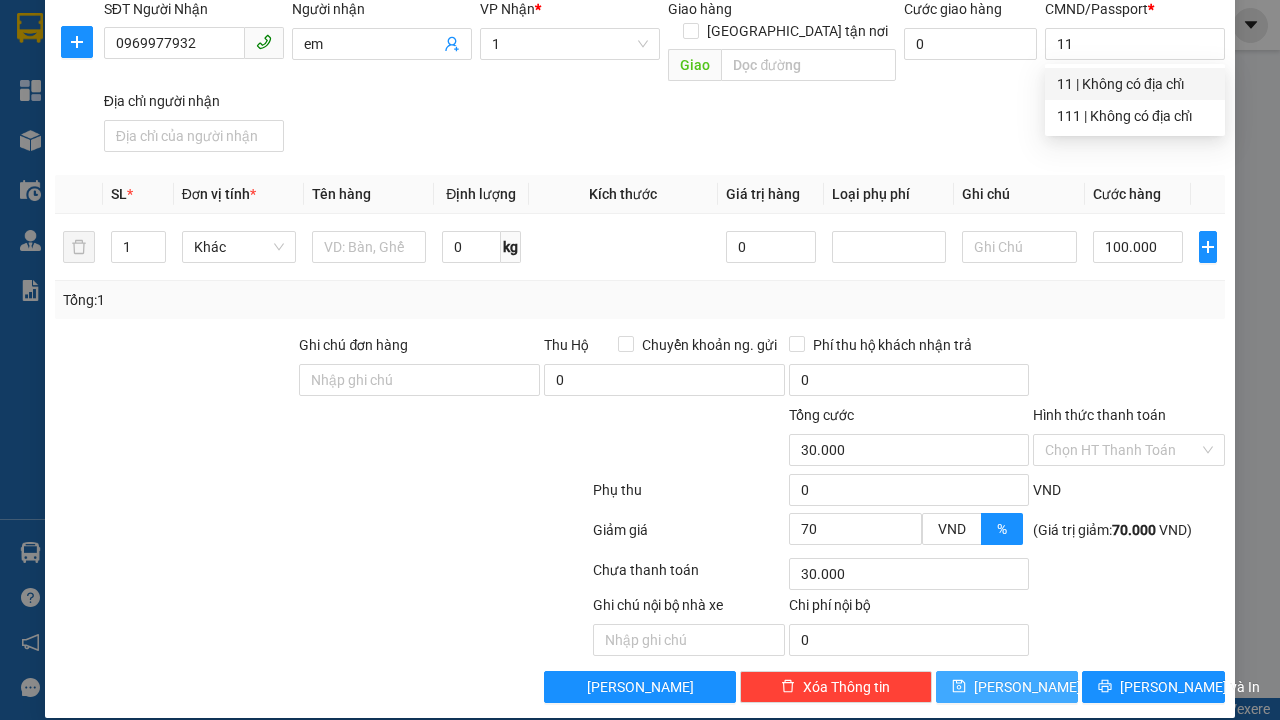 click on "[PERSON_NAME]" at bounding box center [1027, 687] 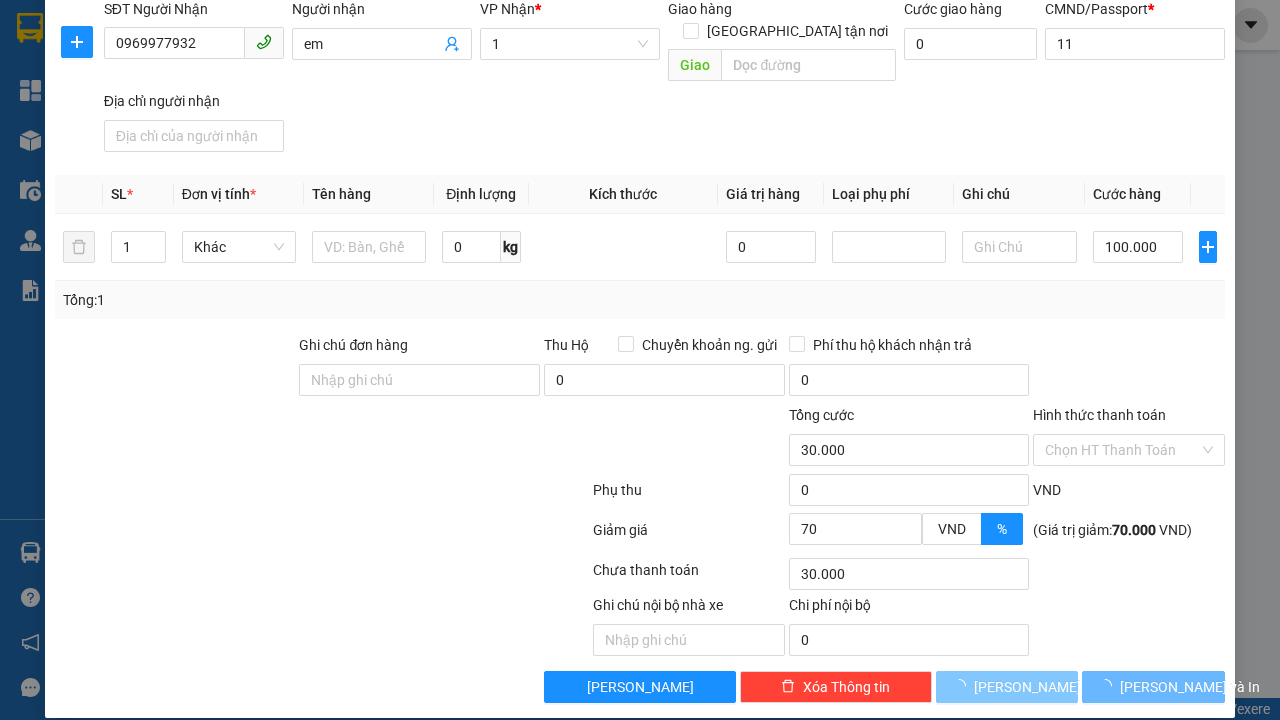 click 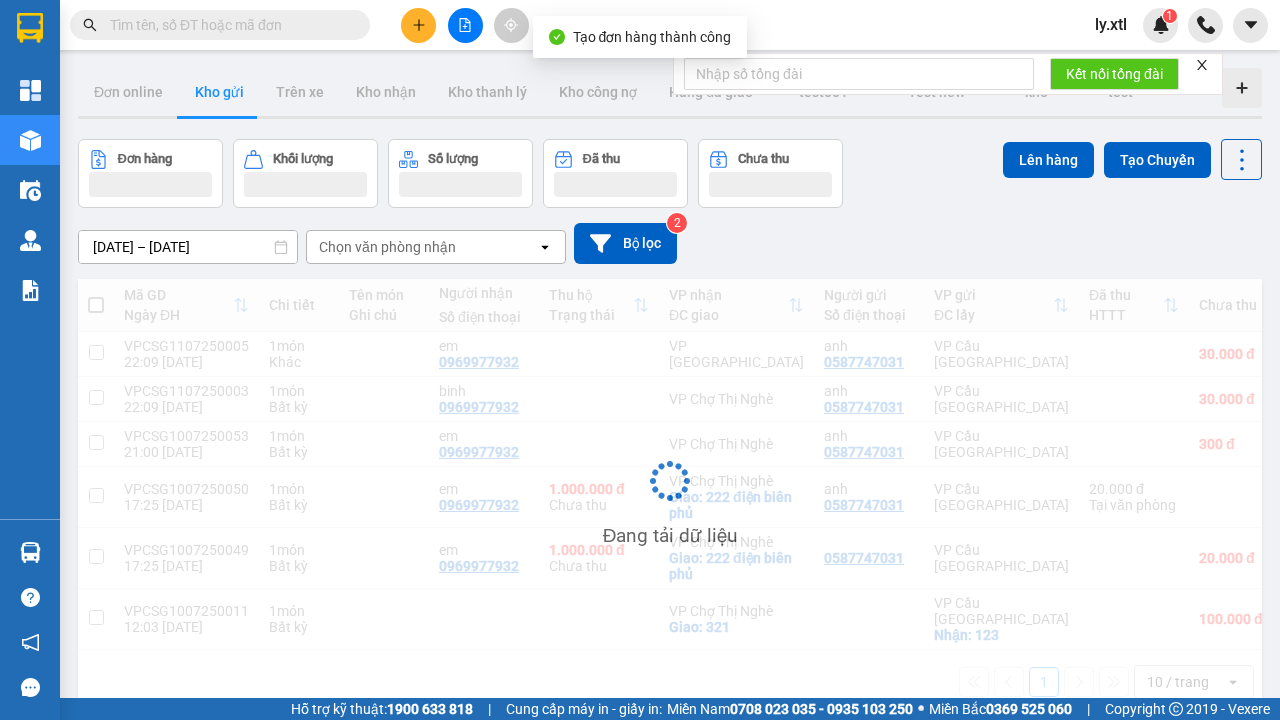 scroll, scrollTop: 3, scrollLeft: 0, axis: vertical 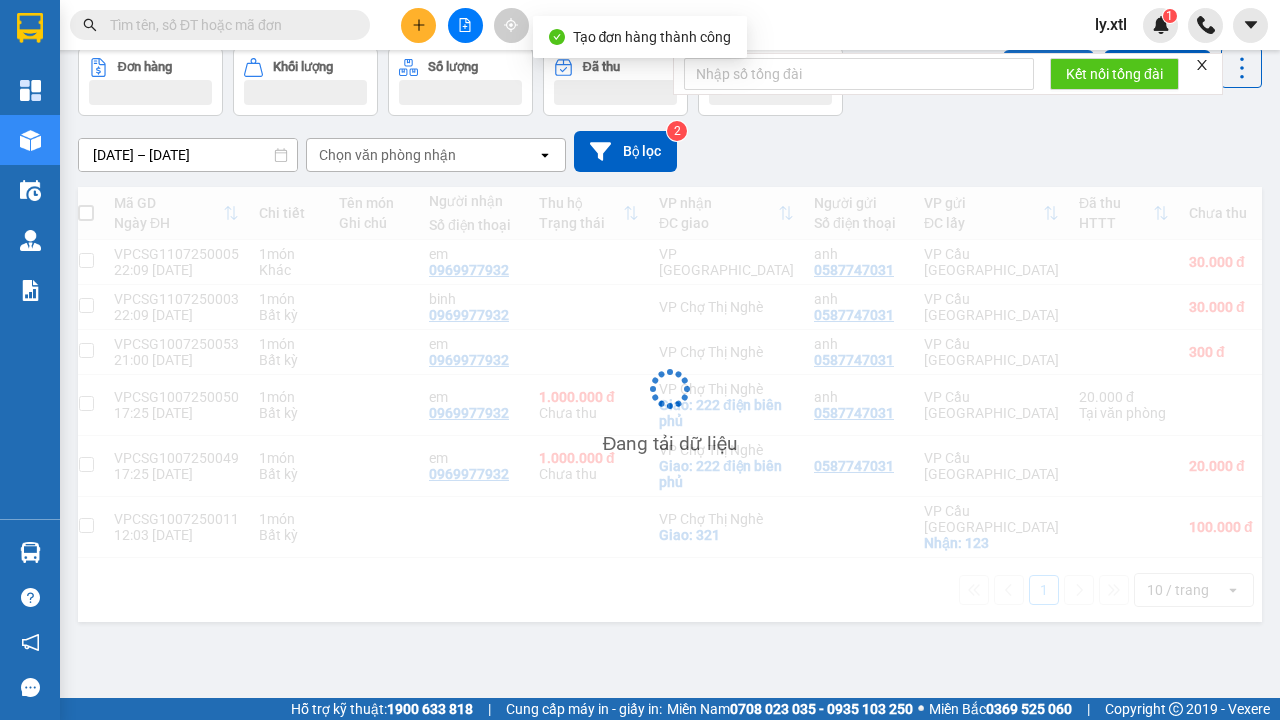 click at bounding box center (86, 260) 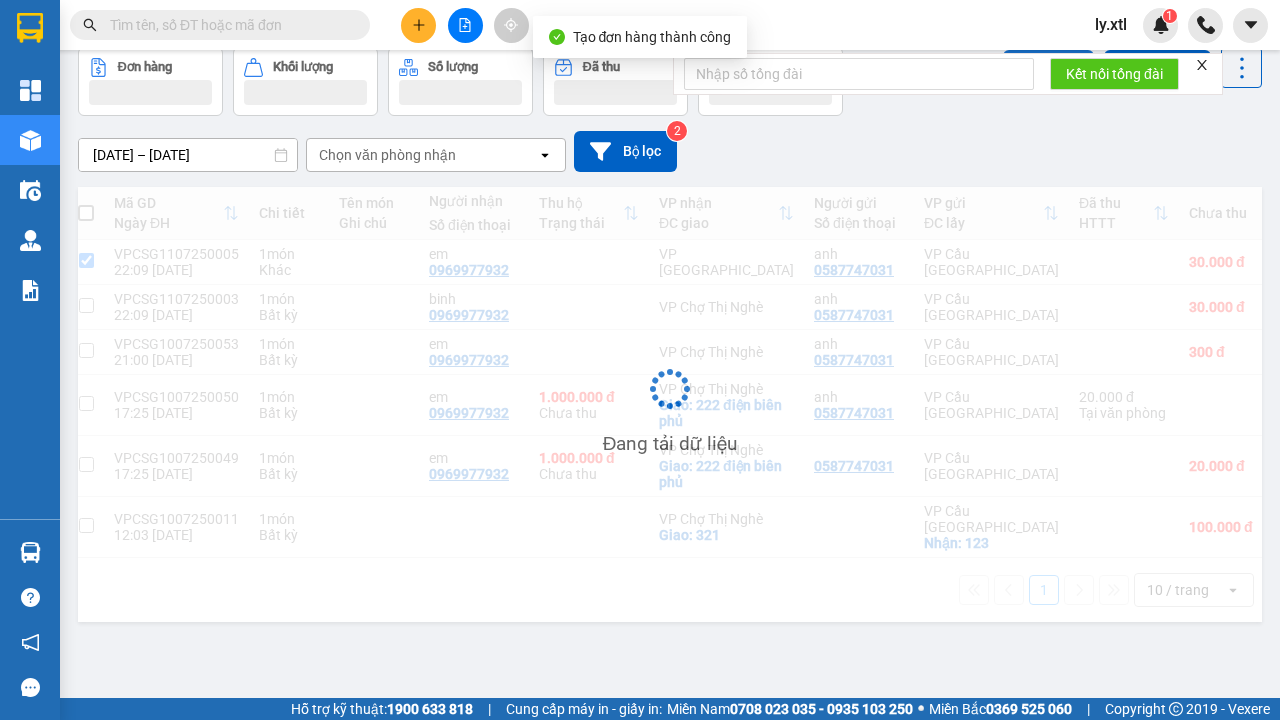 checkbox on "true" 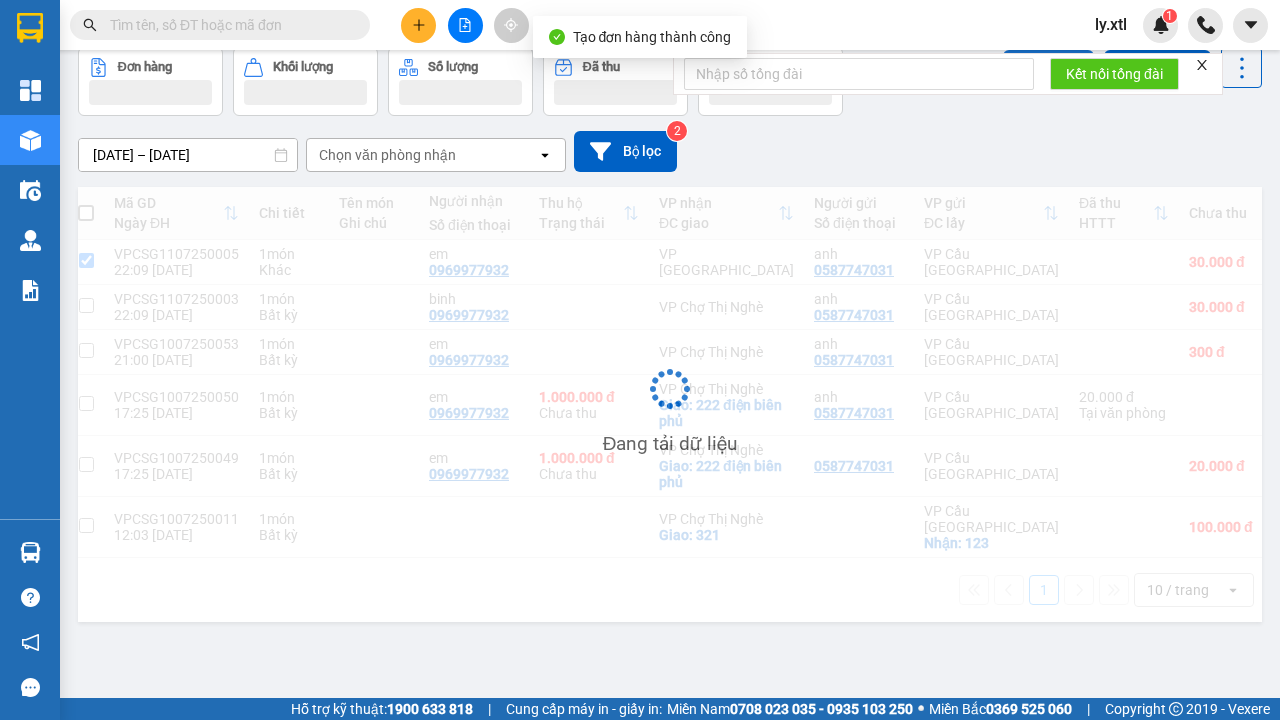 click on "Lên hàng" at bounding box center [1048, 68] 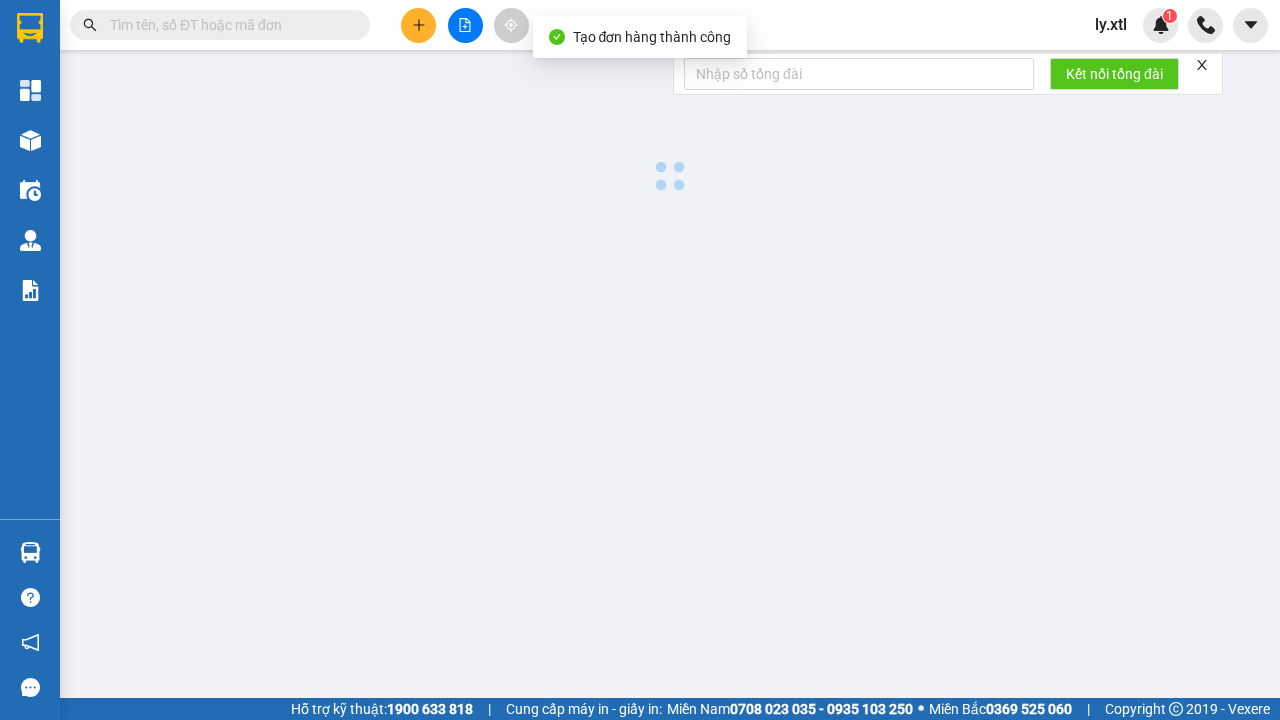 scroll, scrollTop: 0, scrollLeft: 0, axis: both 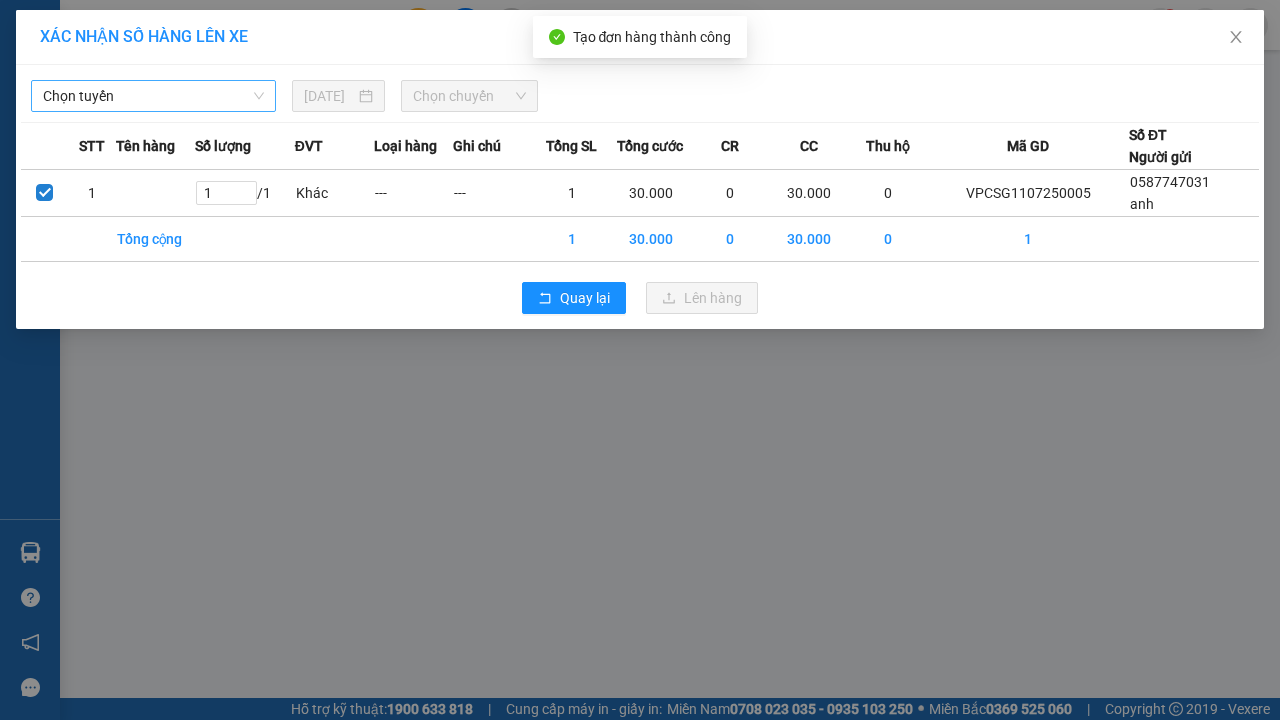 click on "Chọn tuyến" at bounding box center [153, 96] 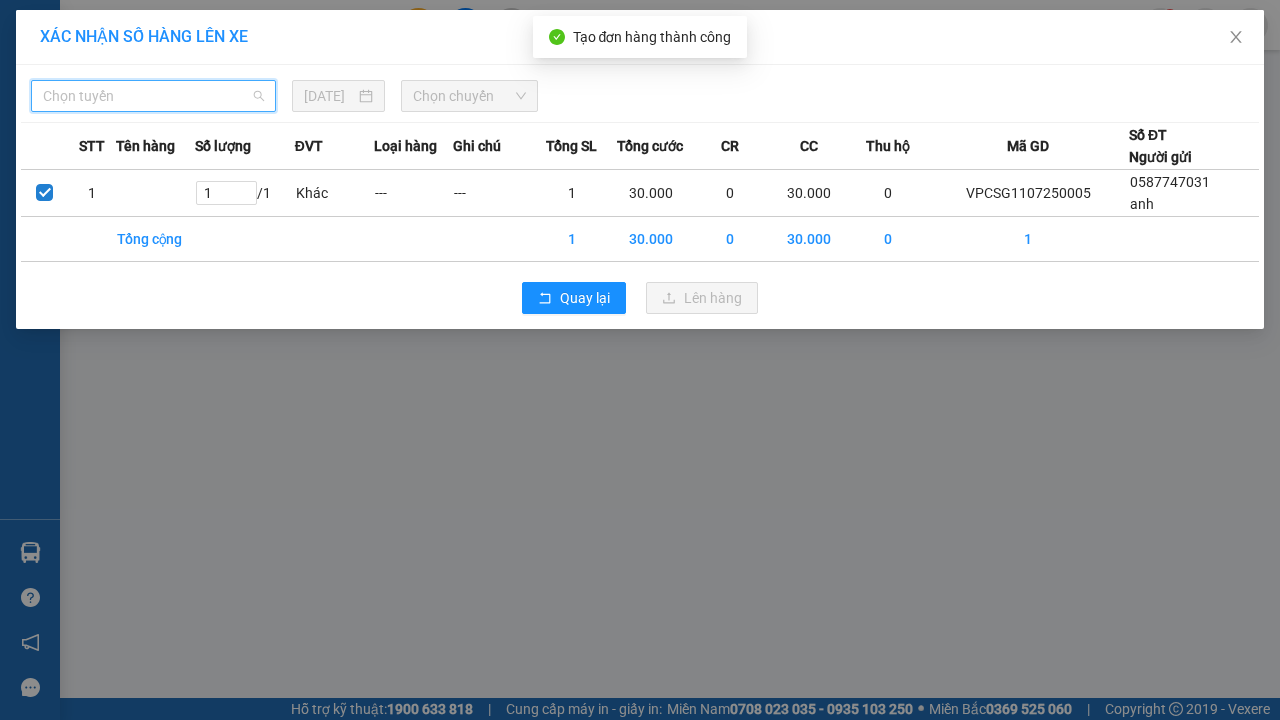 click on "LHP - ĐBP - [PERSON_NAME] - [GEOGRAPHIC_DATA]" at bounding box center [153, 328] 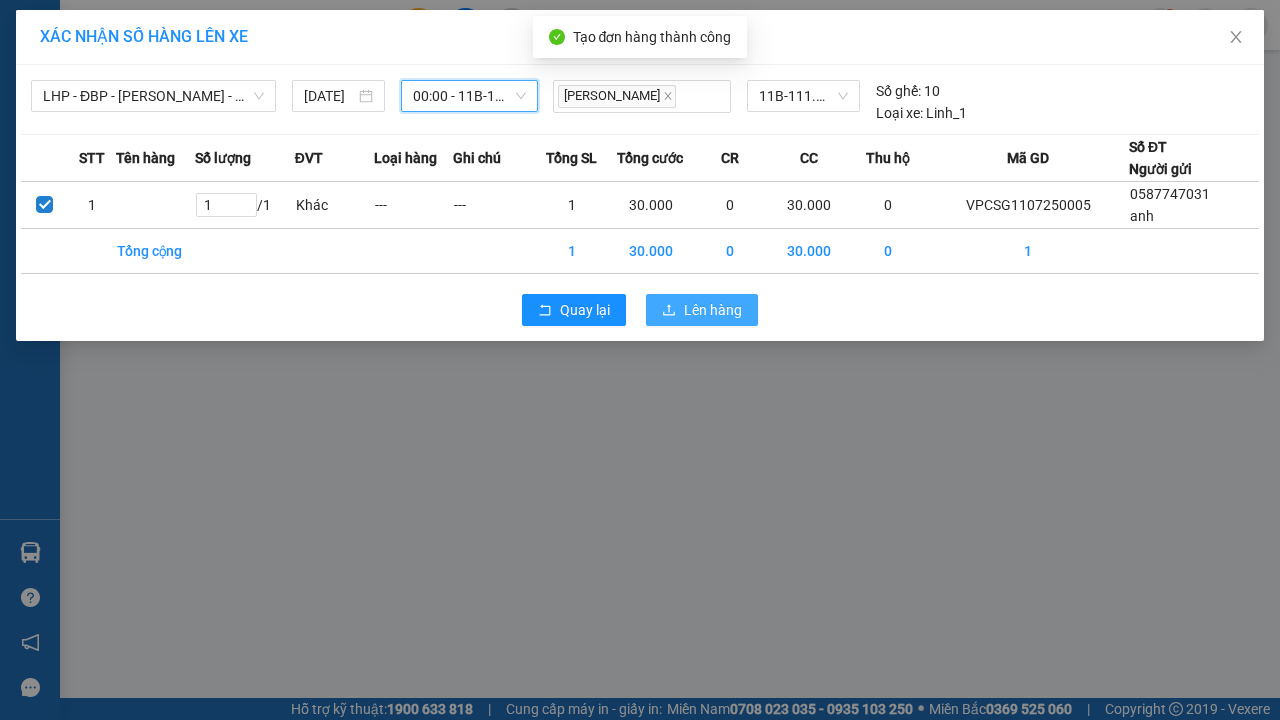 click on "Lên hàng" at bounding box center [713, 310] 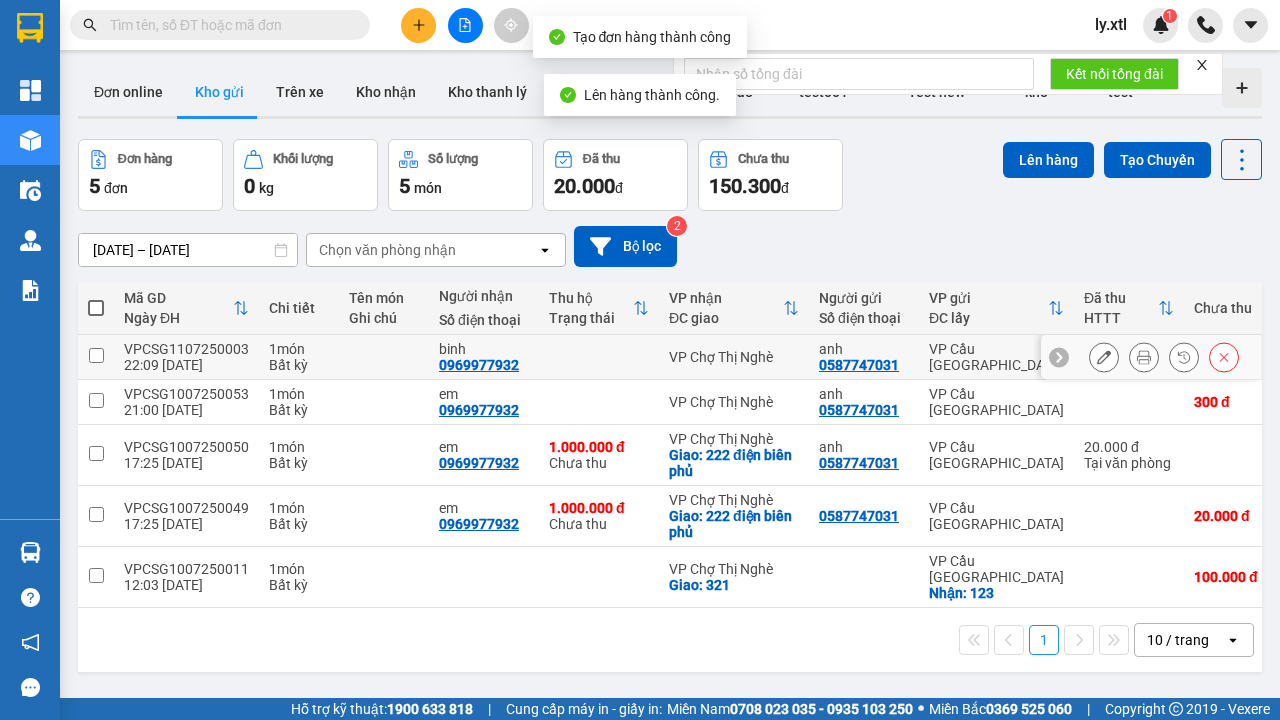 scroll, scrollTop: 68, scrollLeft: 0, axis: vertical 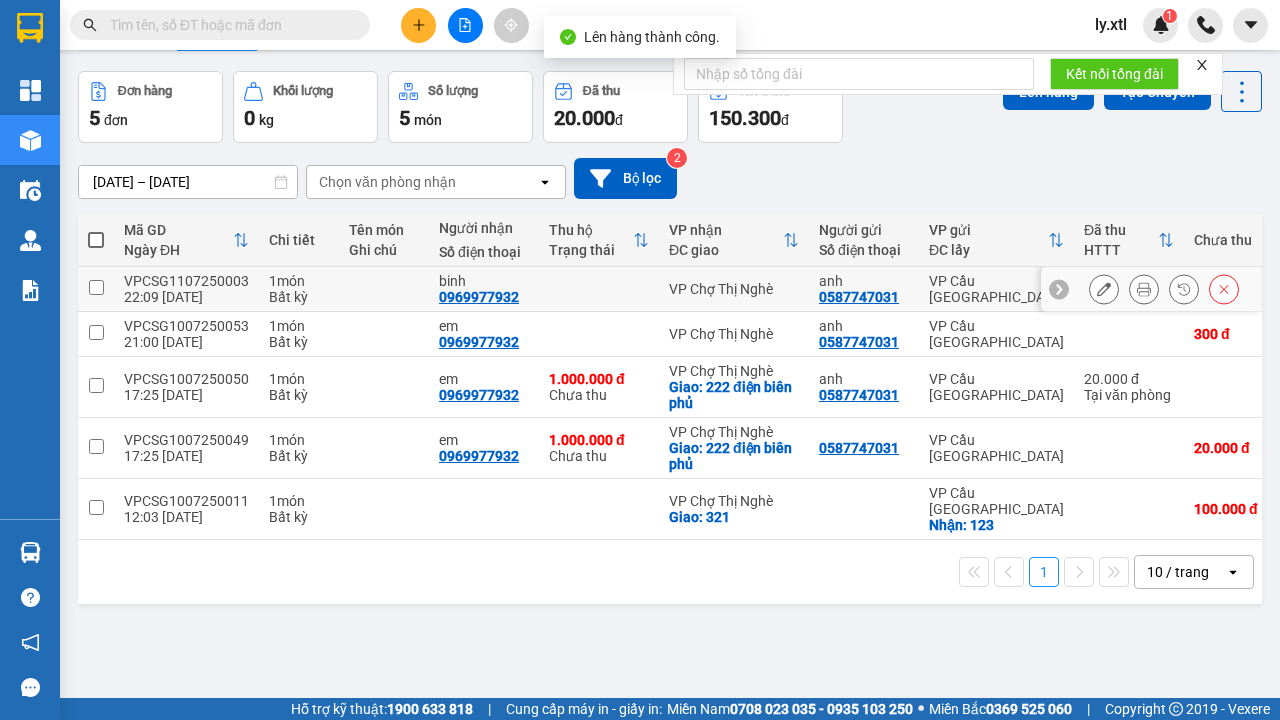 click on "Trên xe" at bounding box center (300, 24) 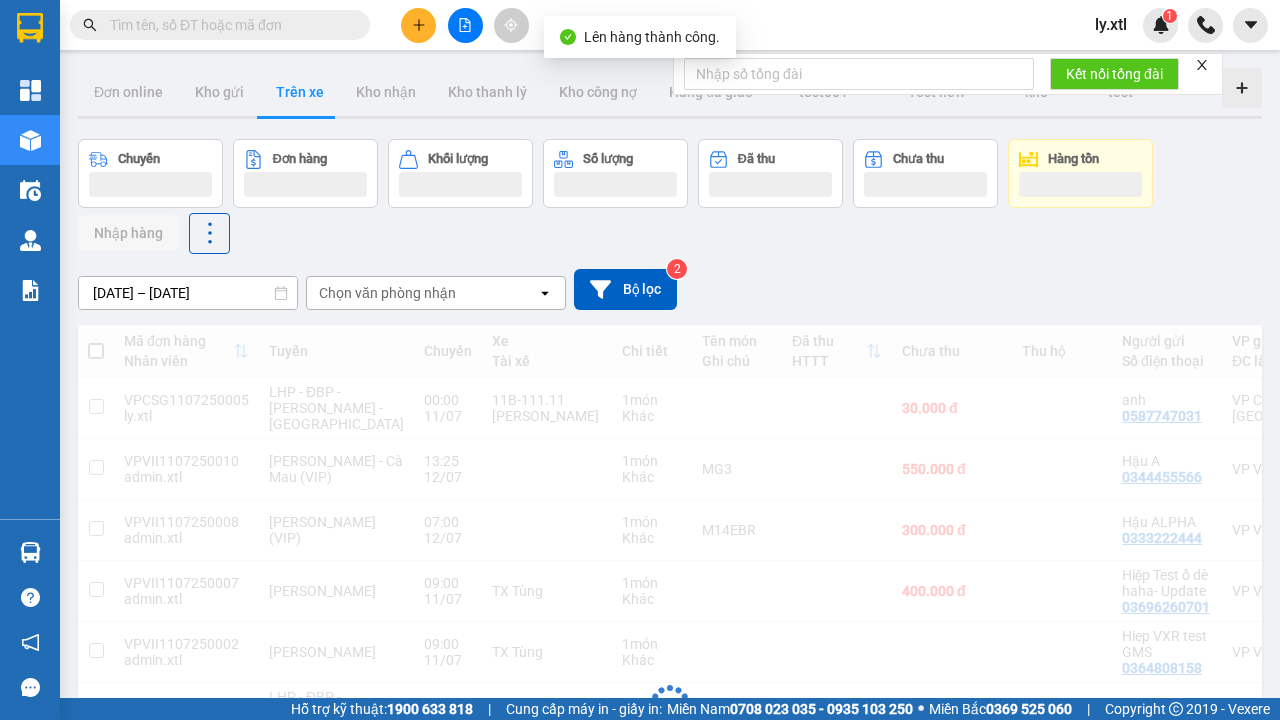 scroll, scrollTop: 57, scrollLeft: 0, axis: vertical 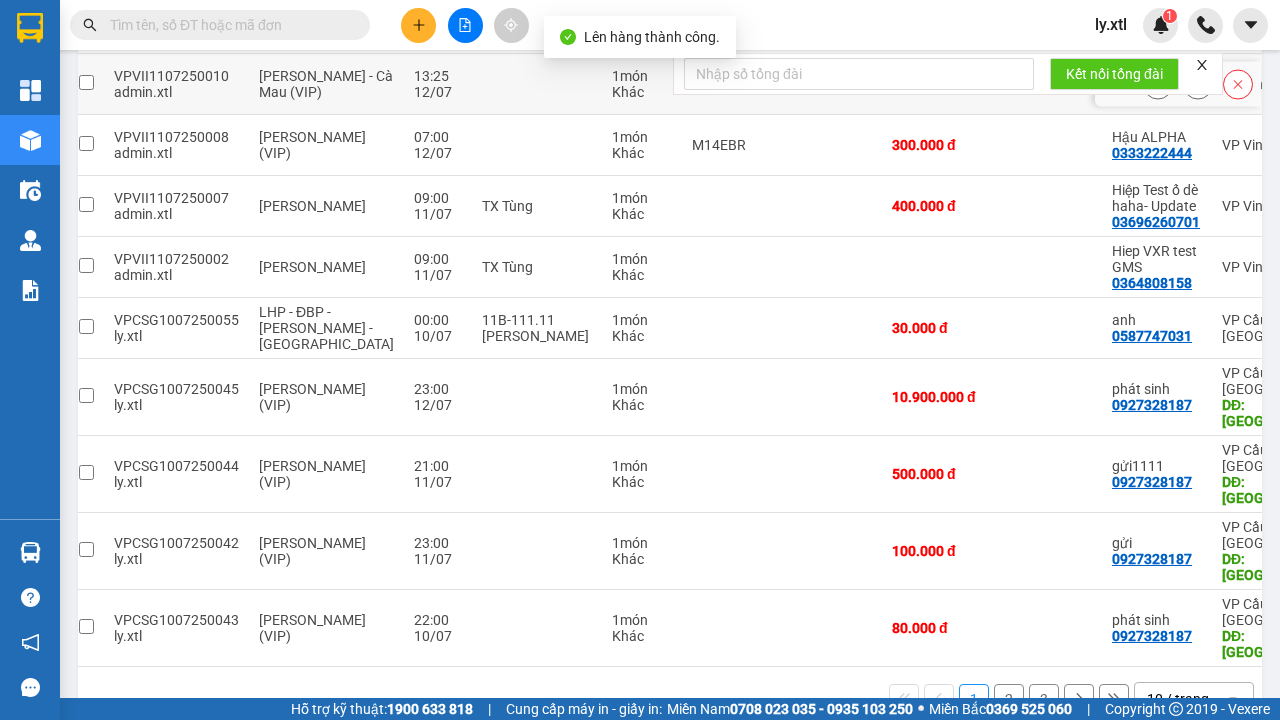 click at bounding box center [86, 21] 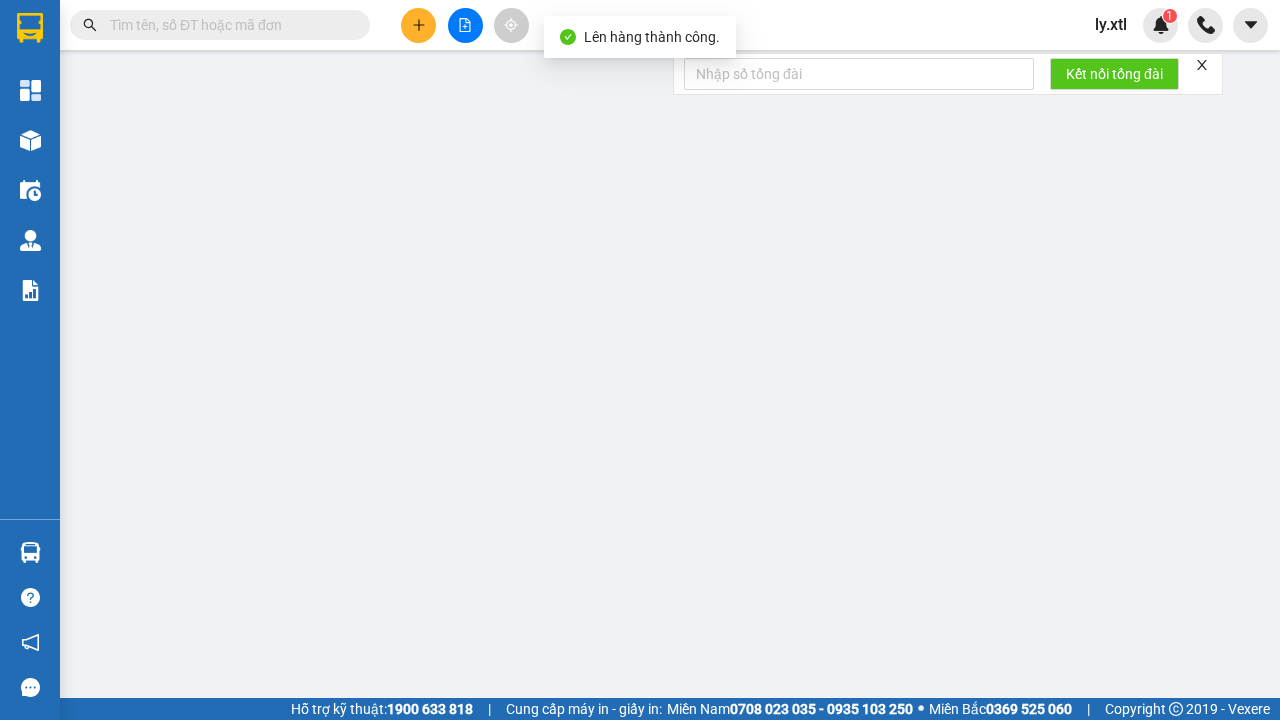 scroll, scrollTop: 0, scrollLeft: 0, axis: both 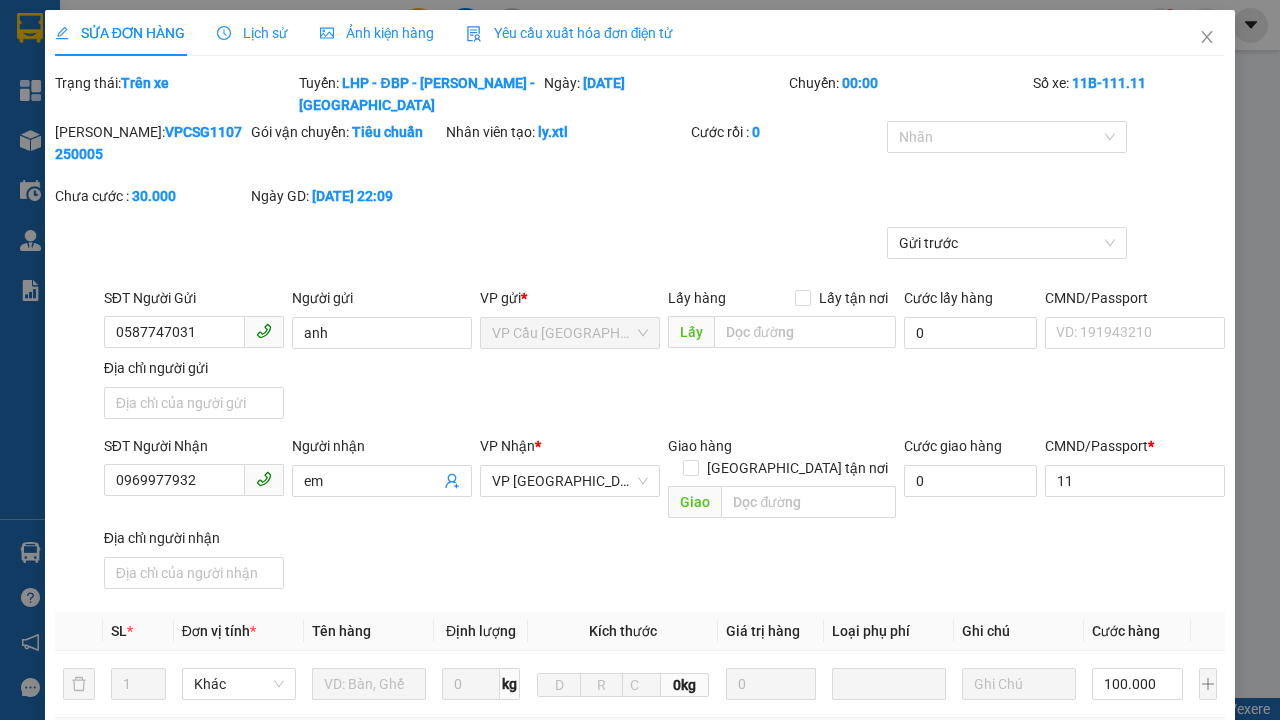 click on "Xuất hóa đơn" at bounding box center [1165, 1125] 